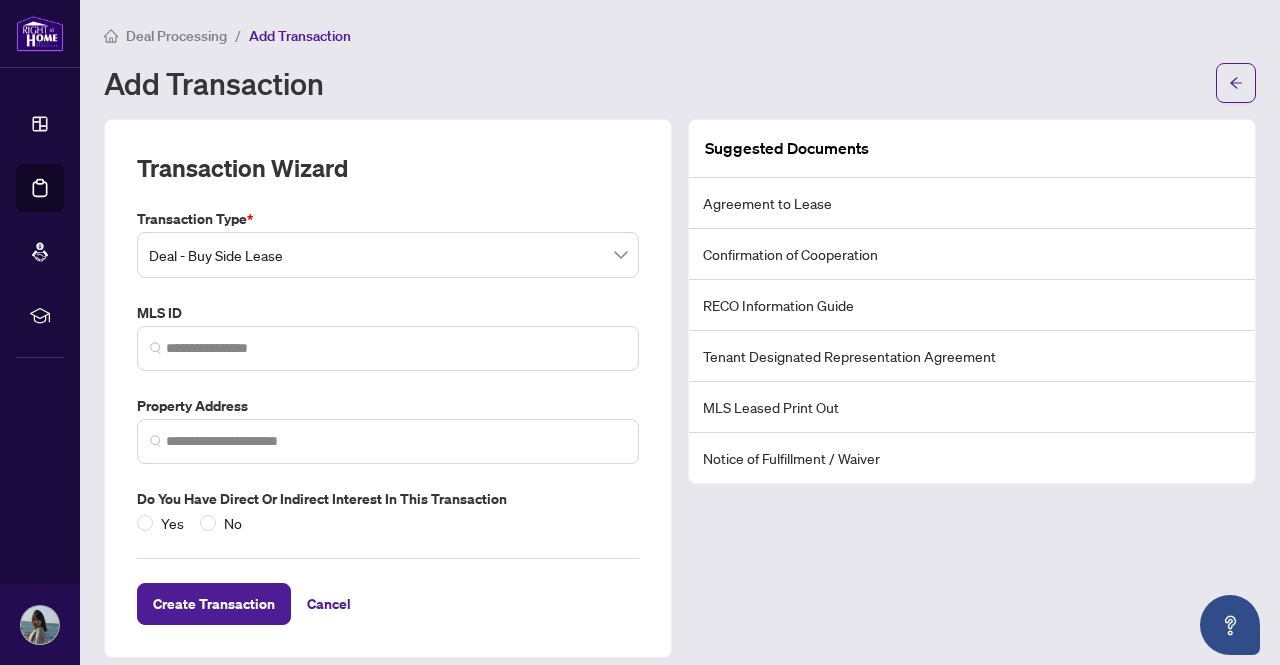 scroll, scrollTop: 0, scrollLeft: 0, axis: both 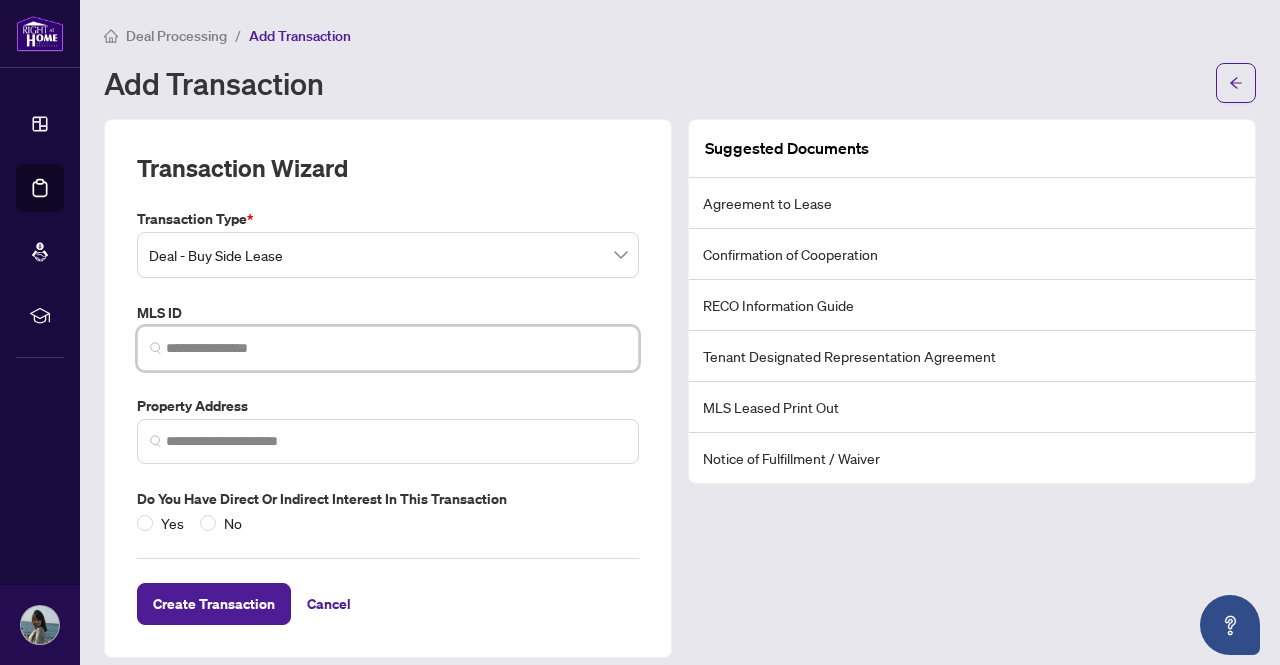 click at bounding box center (396, 348) 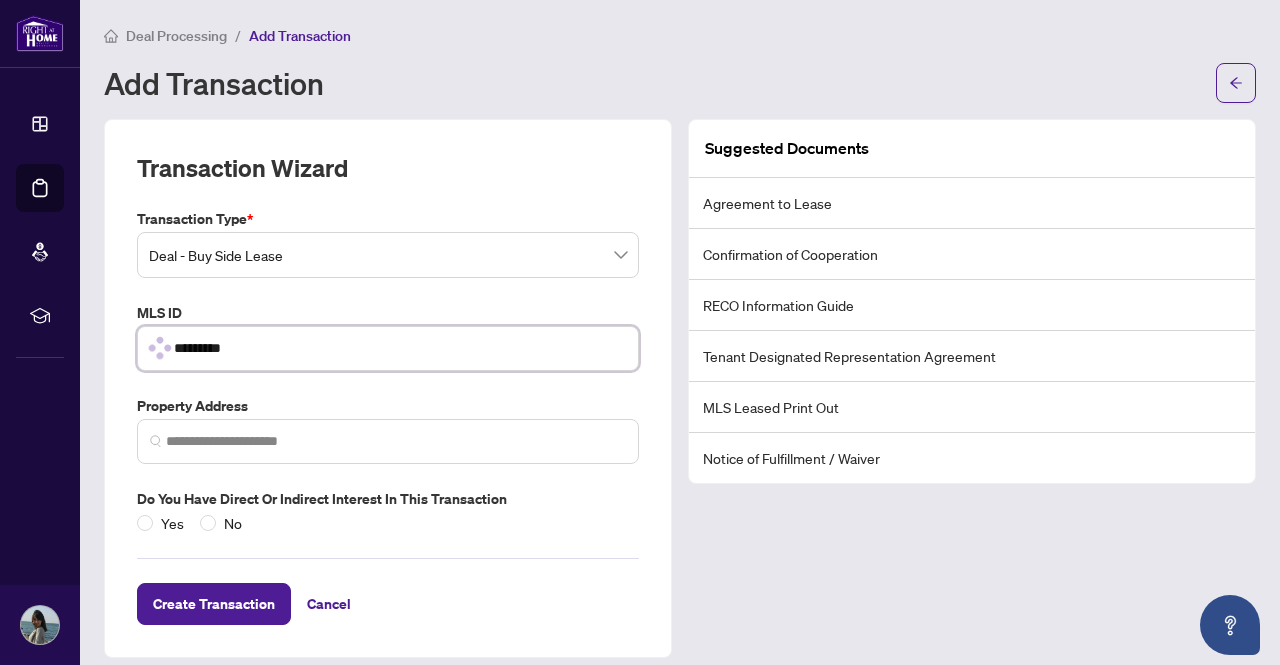 type on "*********" 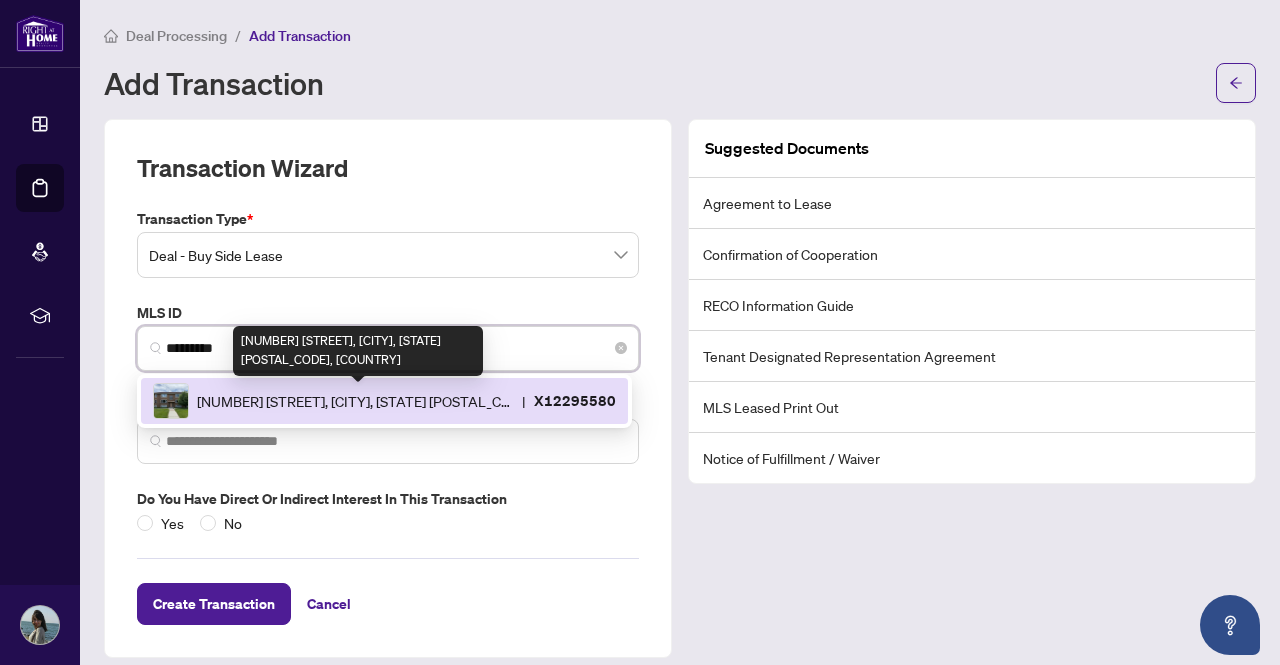 click on "[NUMBER] [STREET], [CITY], [STATE] [POSTAL_CODE], [COUNTRY]" at bounding box center [355, 401] 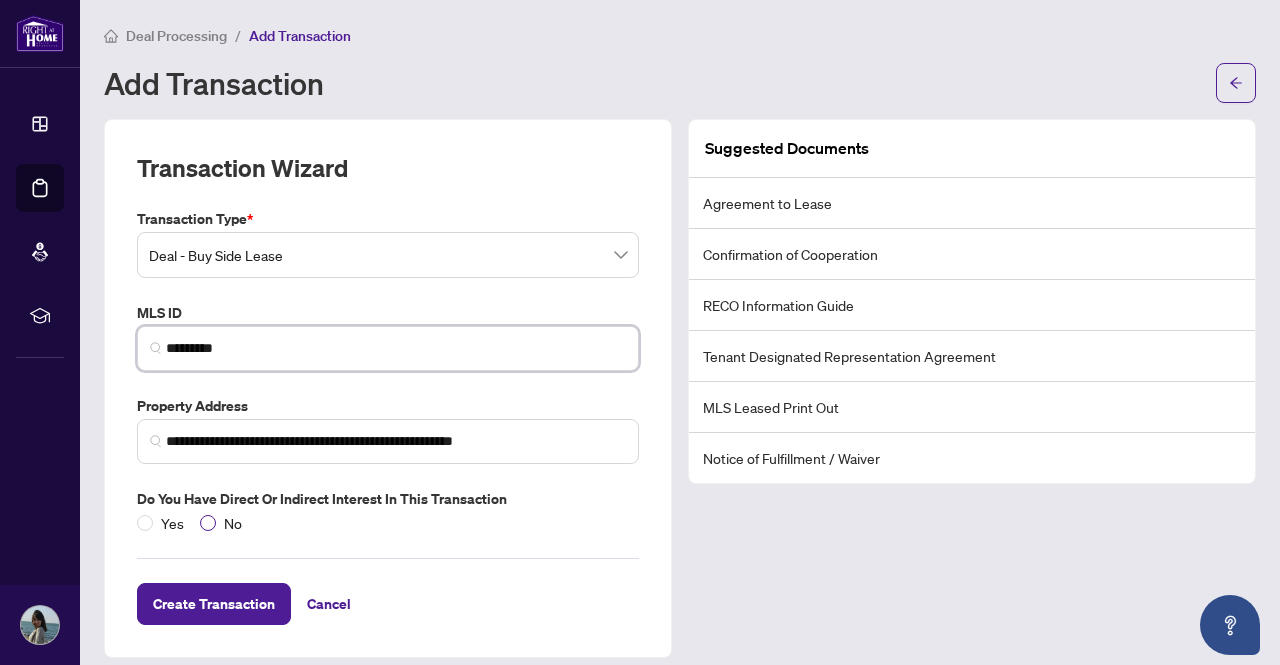 type on "*********" 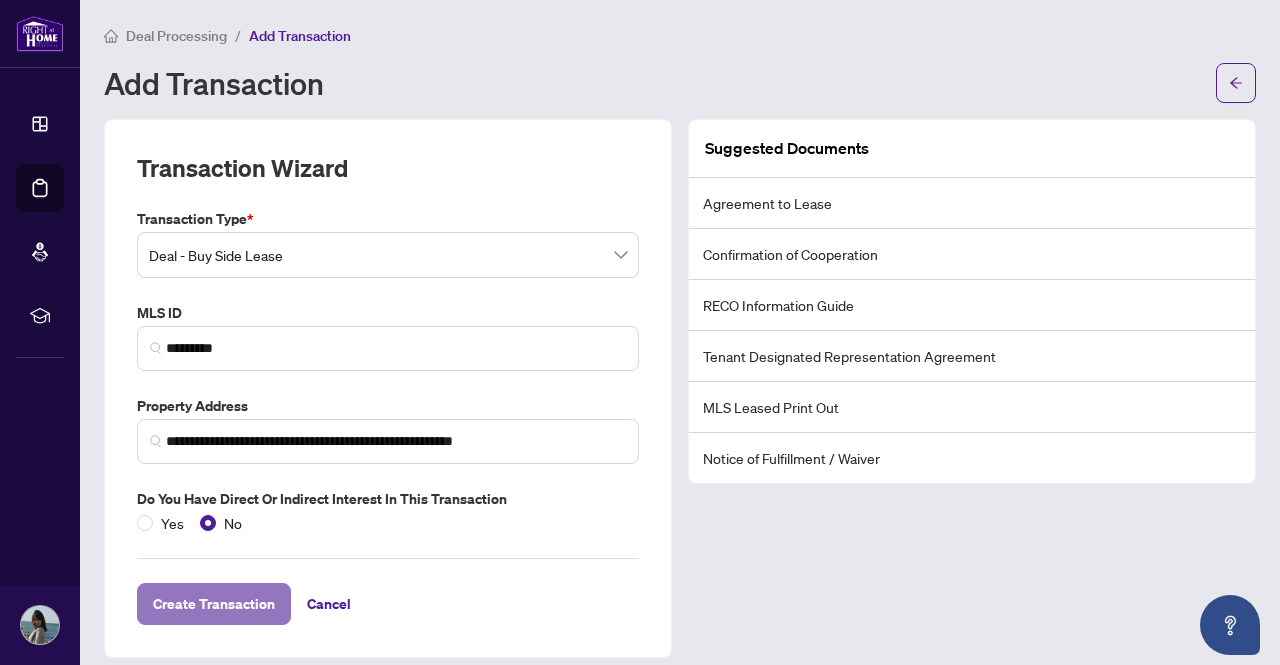 click on "Create Transaction" at bounding box center [214, 604] 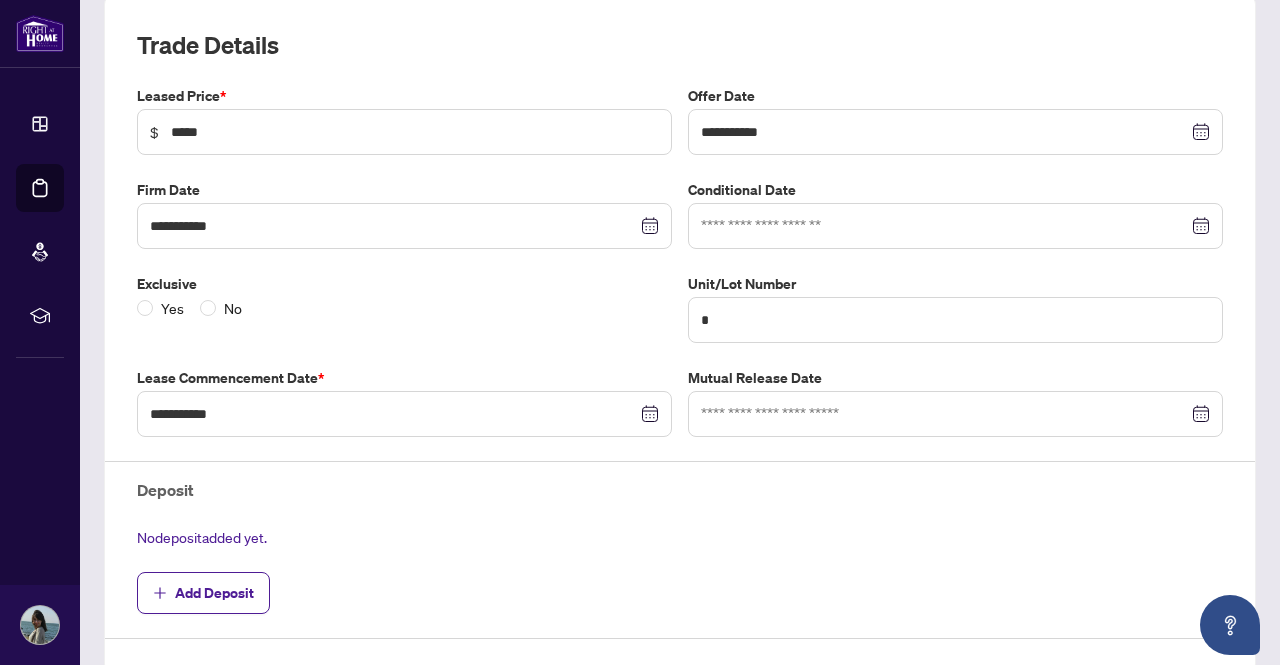 scroll, scrollTop: 284, scrollLeft: 0, axis: vertical 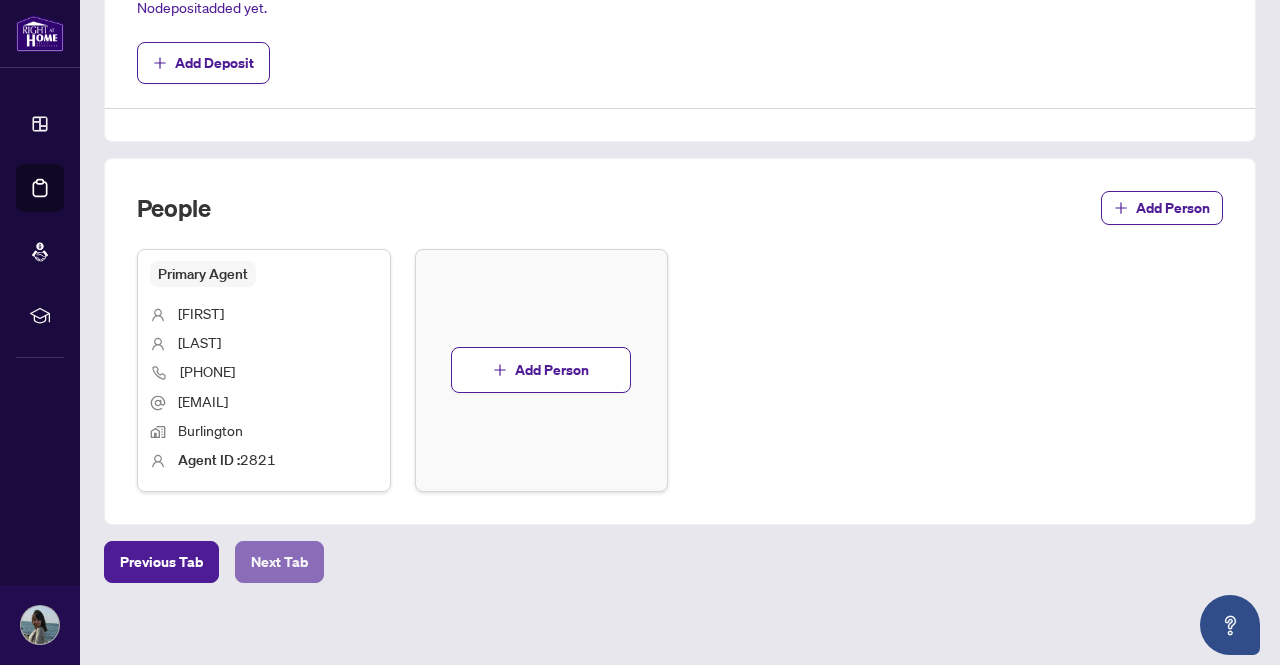 click on "Next Tab" at bounding box center [279, 562] 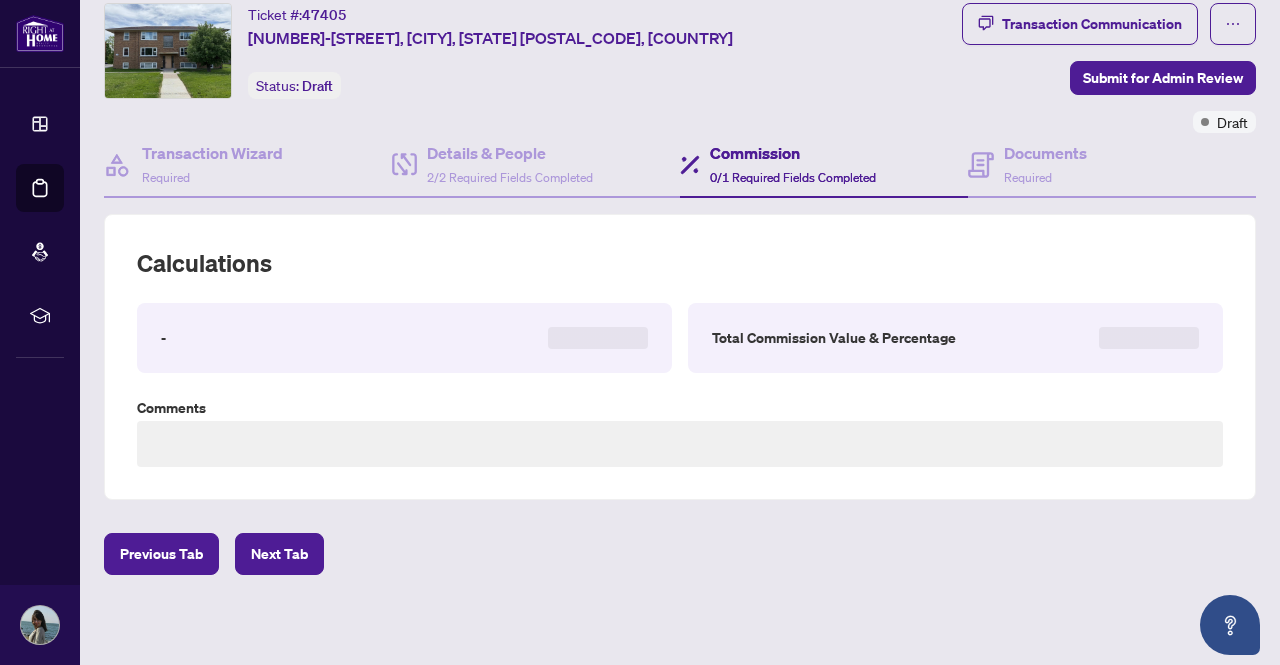 type on "**********" 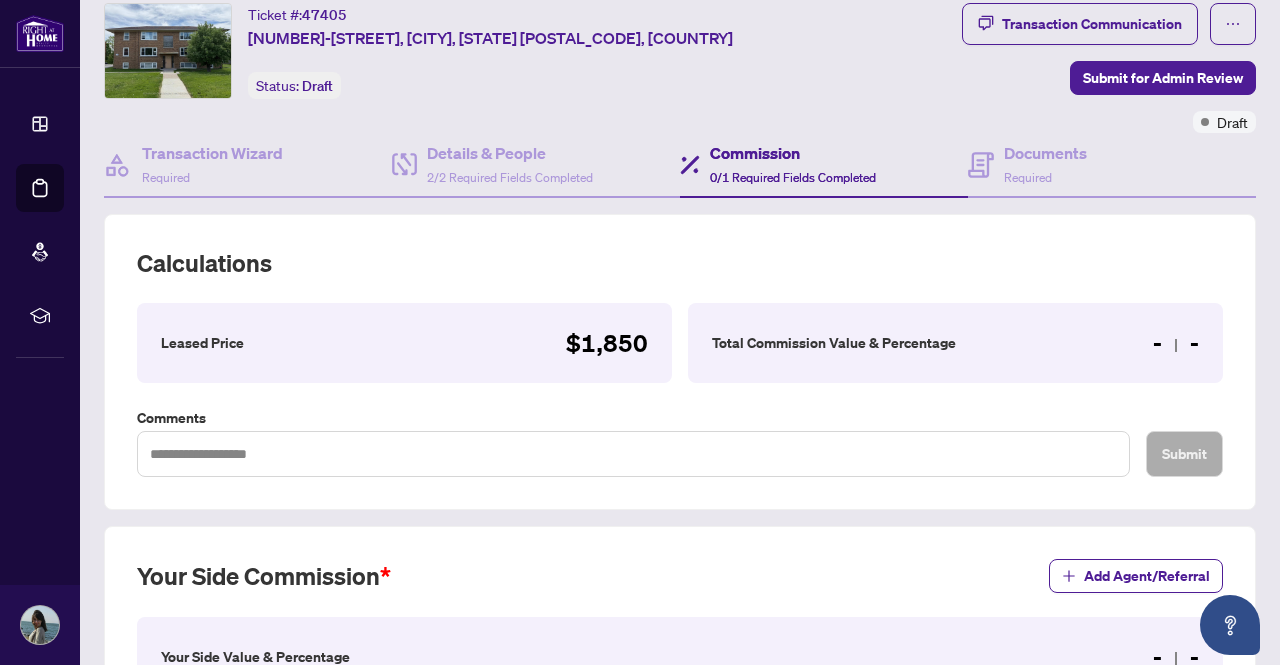 scroll, scrollTop: 519, scrollLeft: 0, axis: vertical 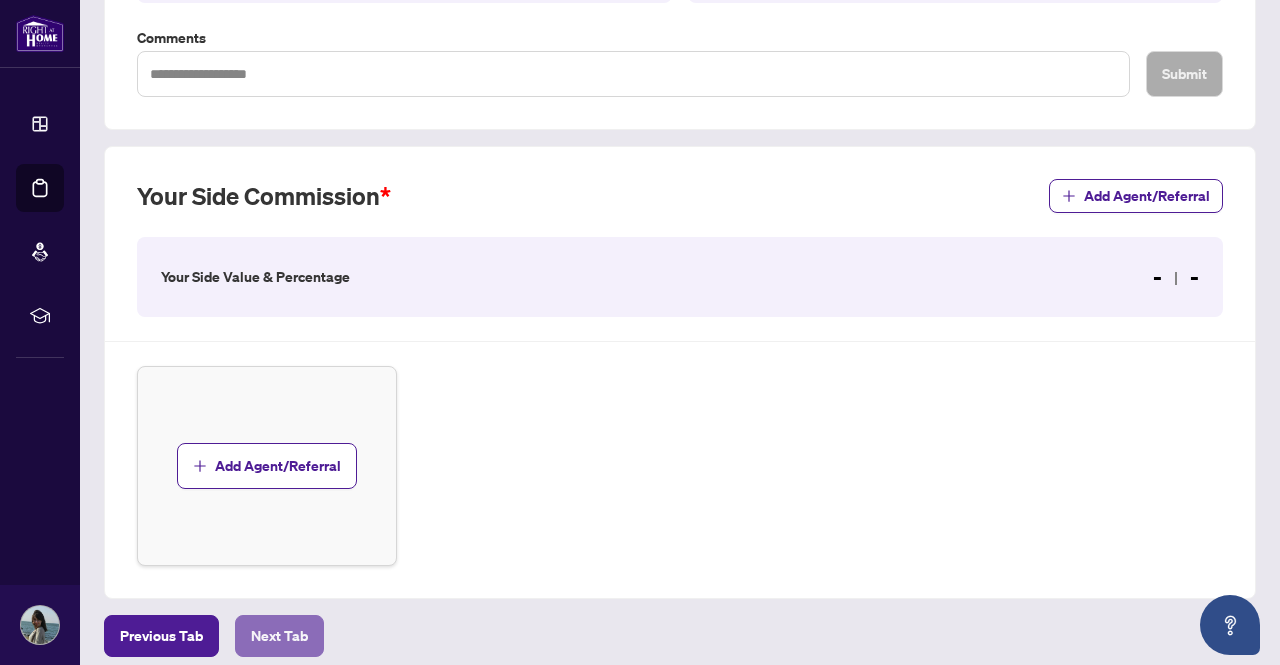 click on "Next Tab" at bounding box center [279, 636] 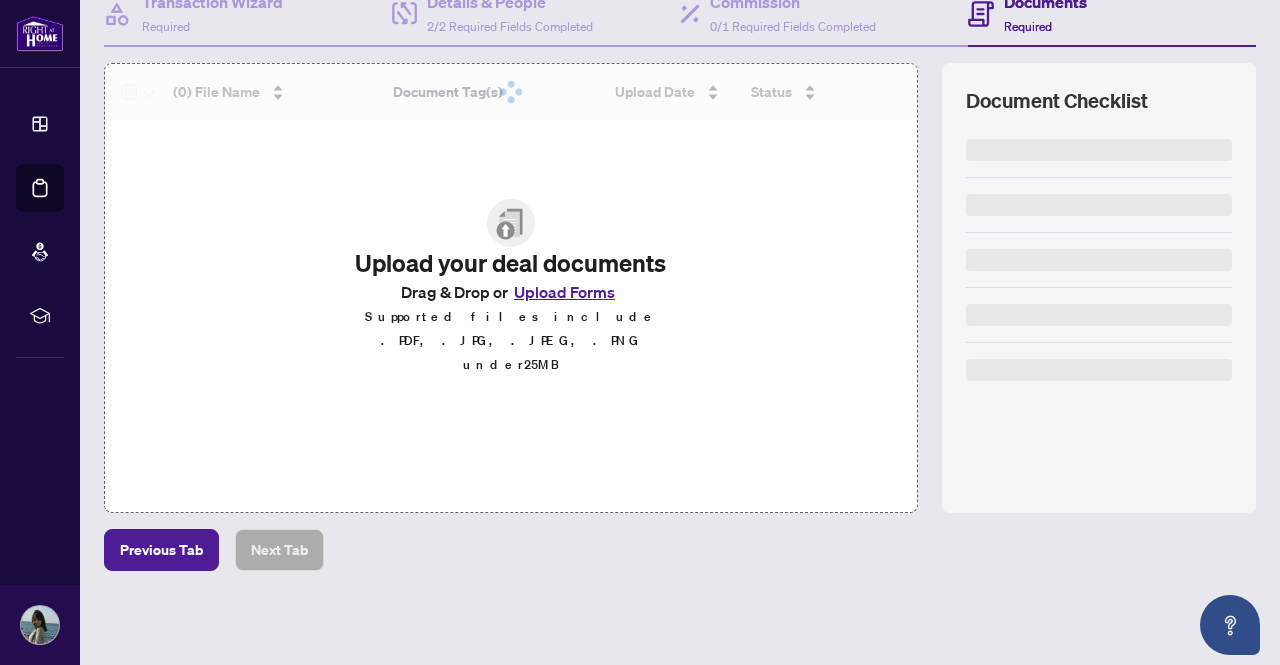 scroll, scrollTop: 0, scrollLeft: 0, axis: both 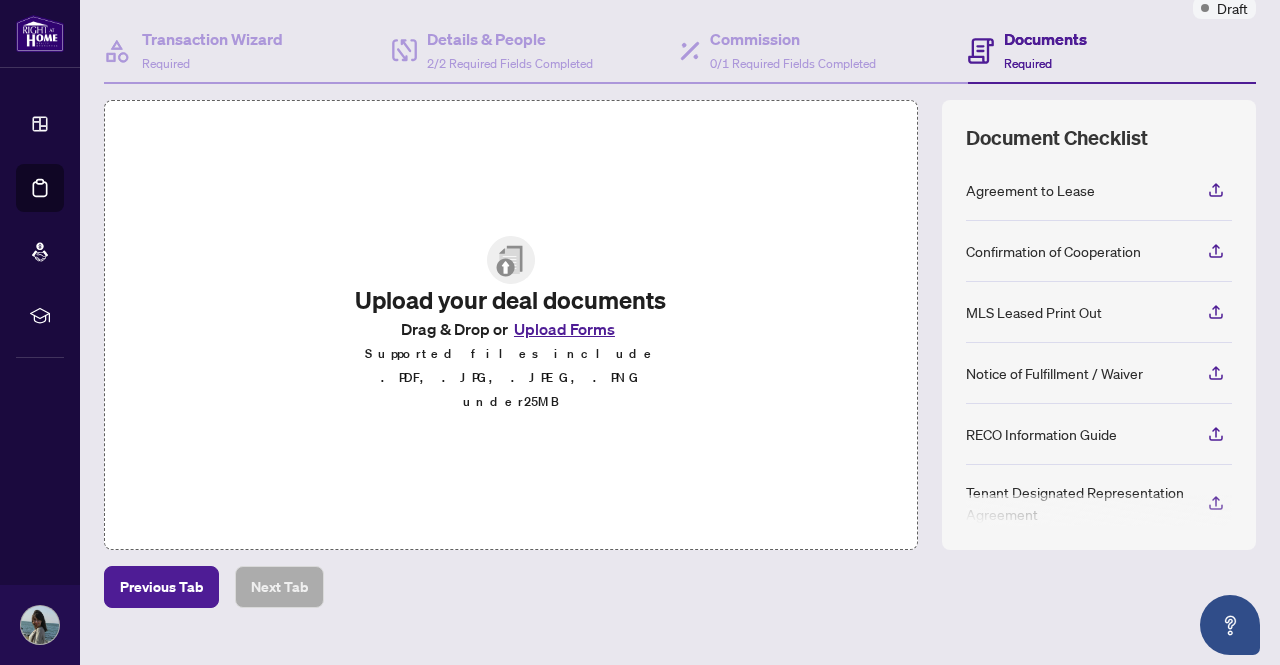 click on "Upload Forms" at bounding box center (564, 329) 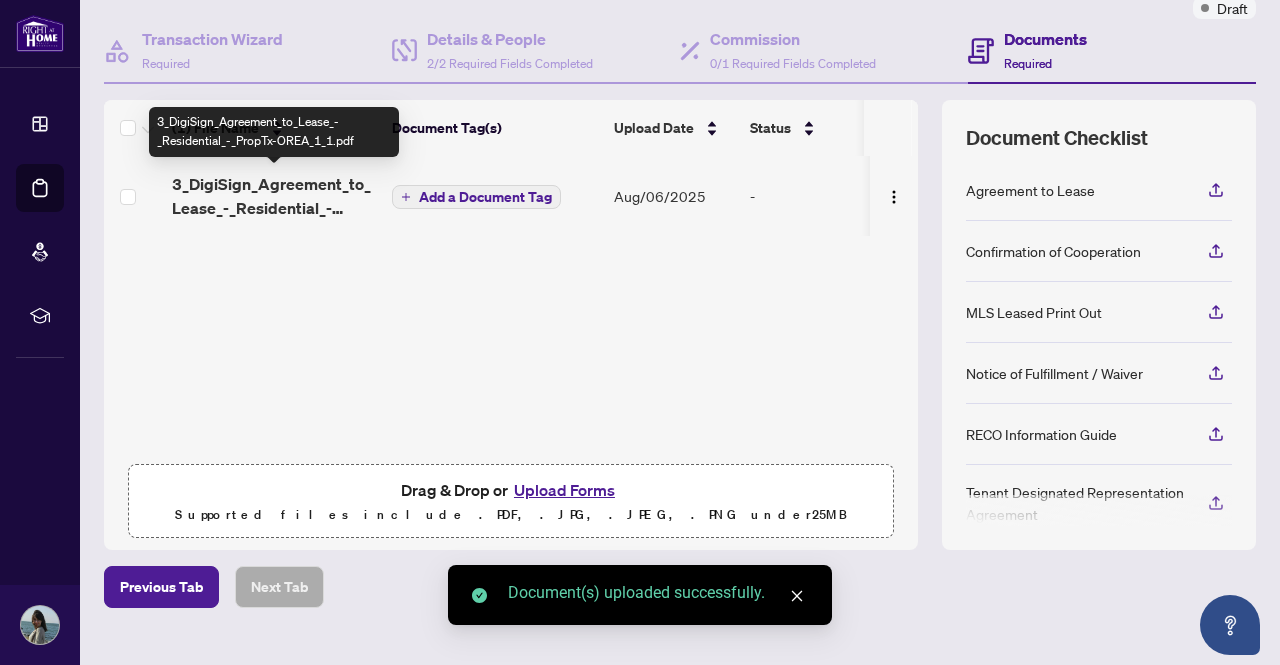 click on "3_DigiSign_Agreement_to_Lease_-_Residential_-_PropTx-OREA_1_1.pdf" at bounding box center (274, 196) 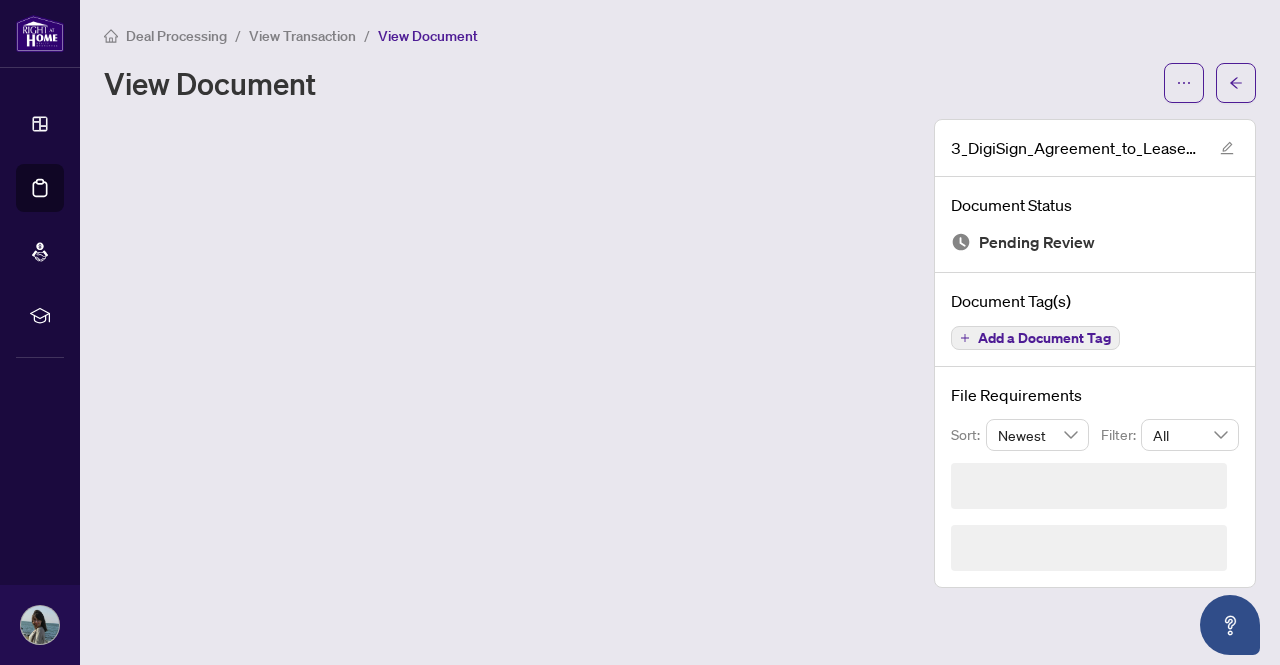 scroll, scrollTop: 0, scrollLeft: 0, axis: both 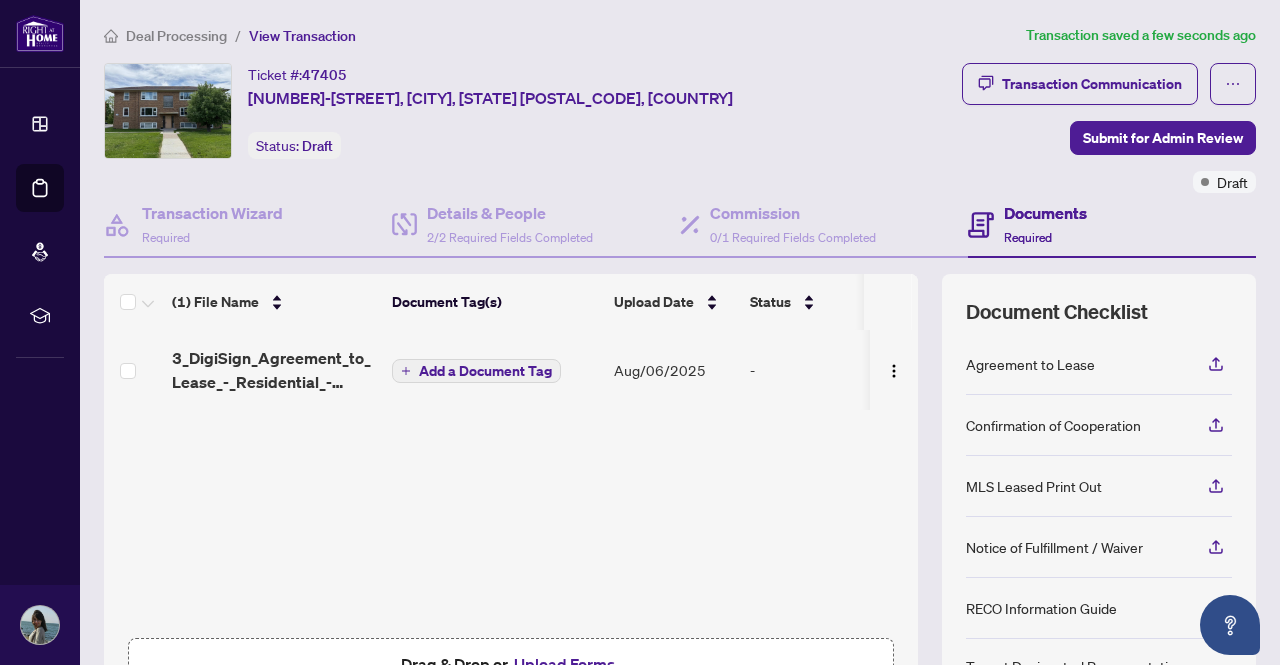 click on "Add a Document Tag" at bounding box center [485, 371] 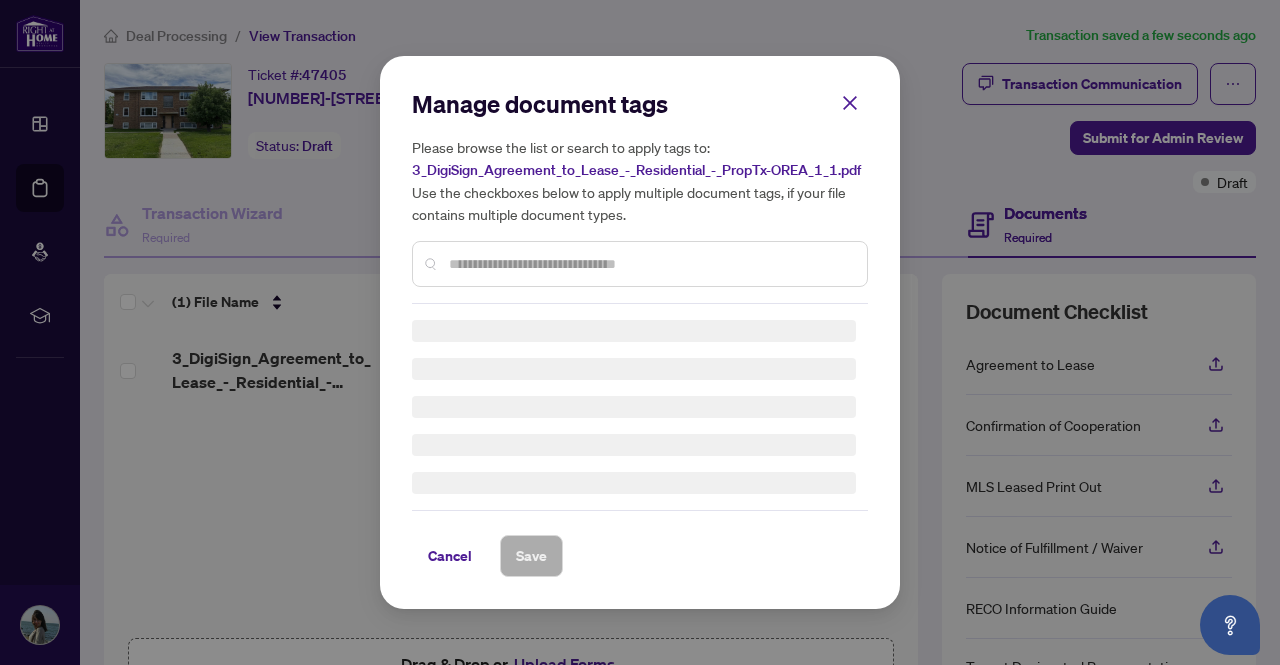 click at bounding box center (650, 264) 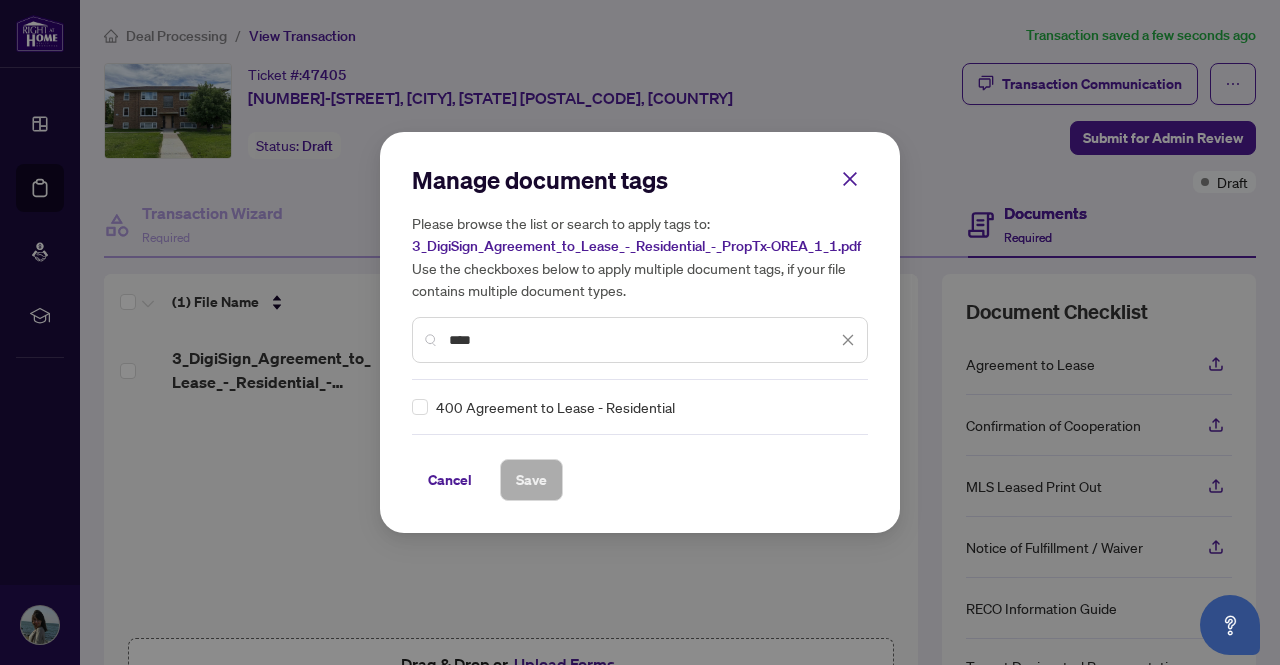 type on "***" 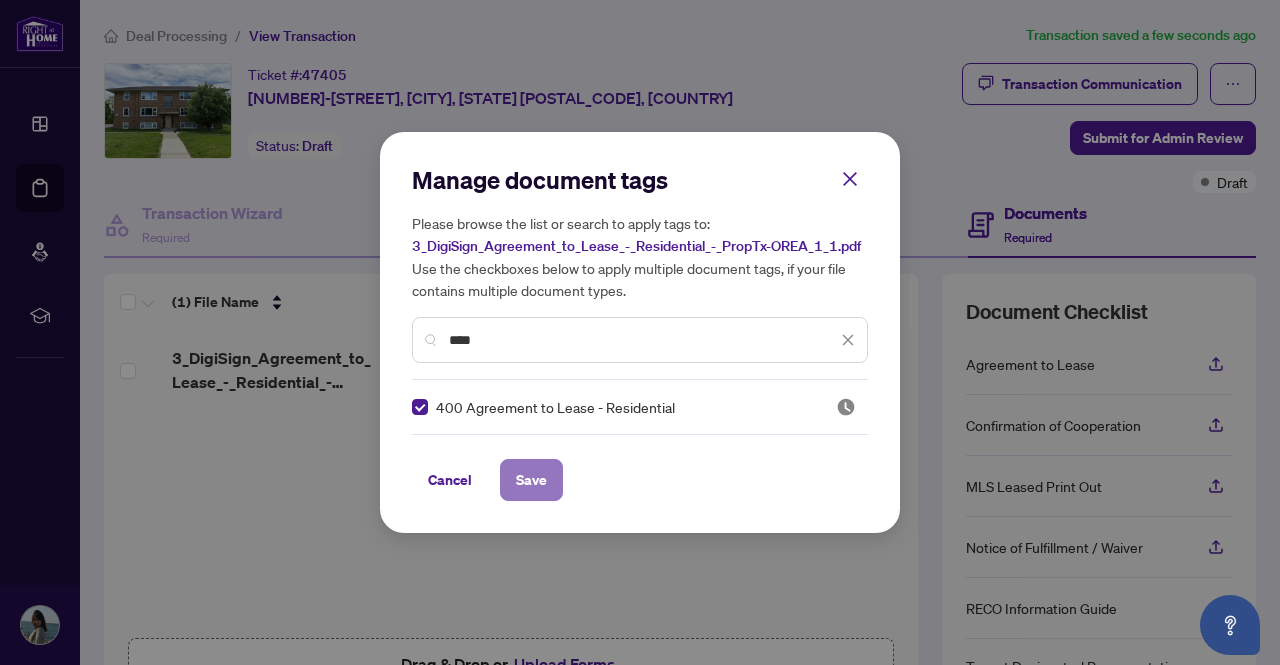 click on "Save" at bounding box center (531, 480) 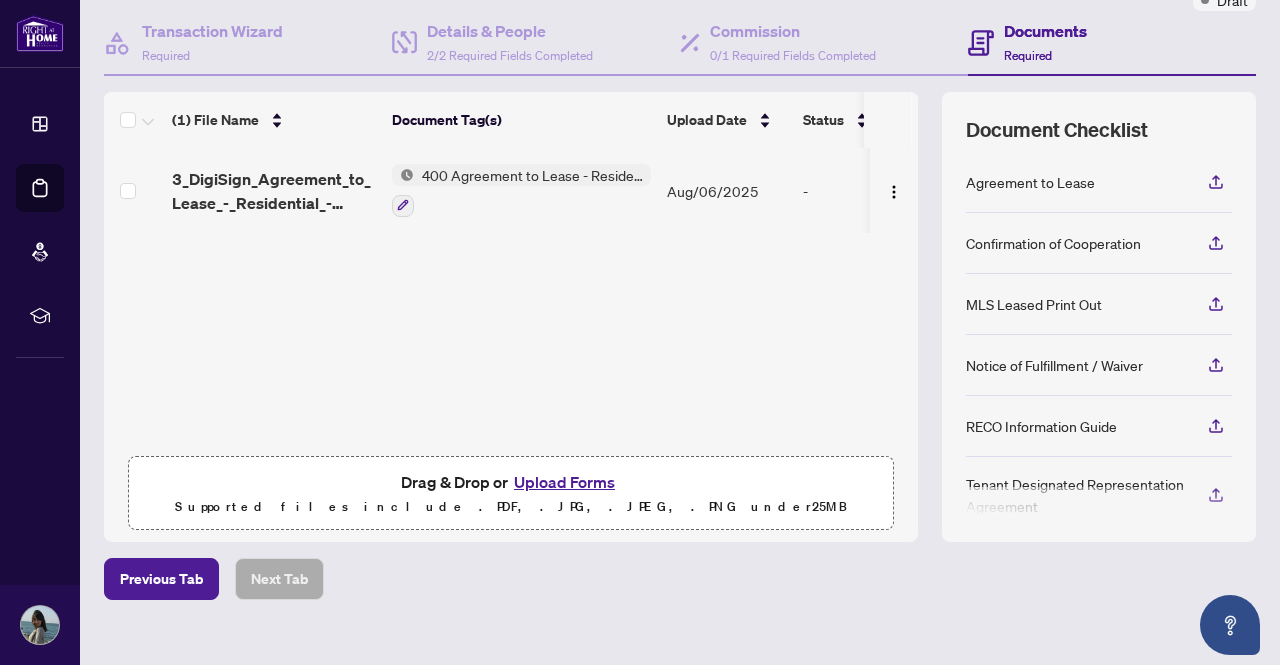 scroll, scrollTop: 207, scrollLeft: 0, axis: vertical 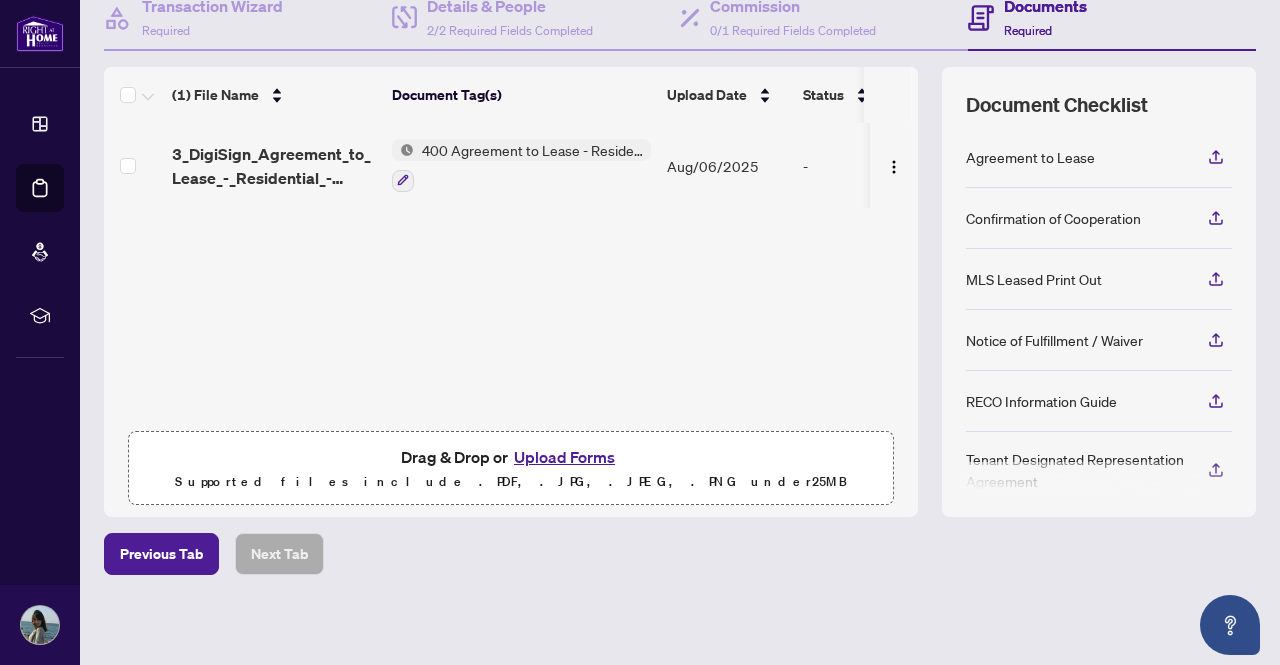 click on "Upload Forms" at bounding box center [564, 457] 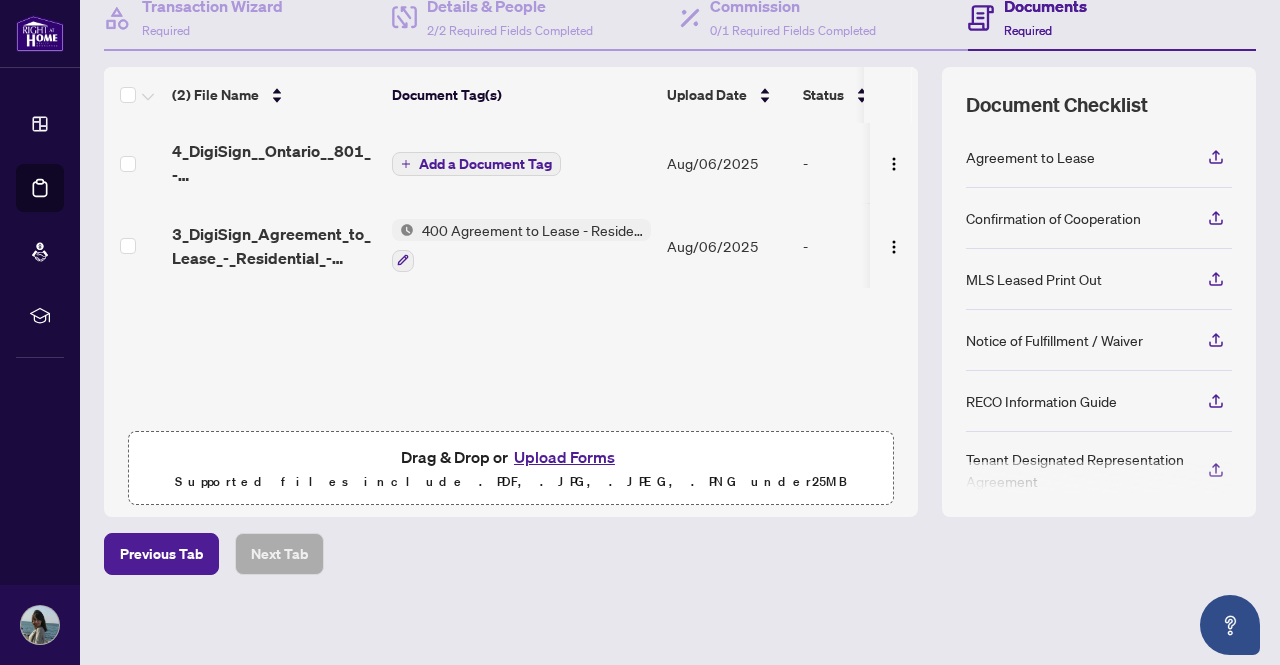 click on "Add a Document Tag" at bounding box center [485, 164] 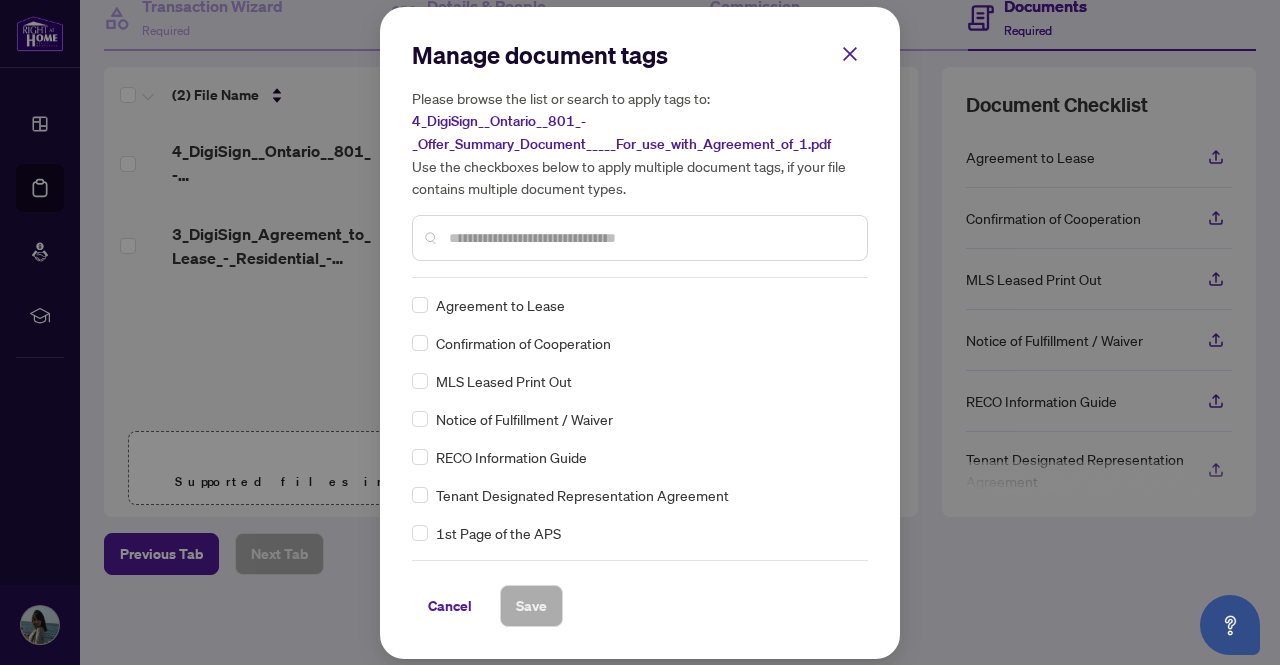 click on "Agreement to Lease" at bounding box center (500, 305) 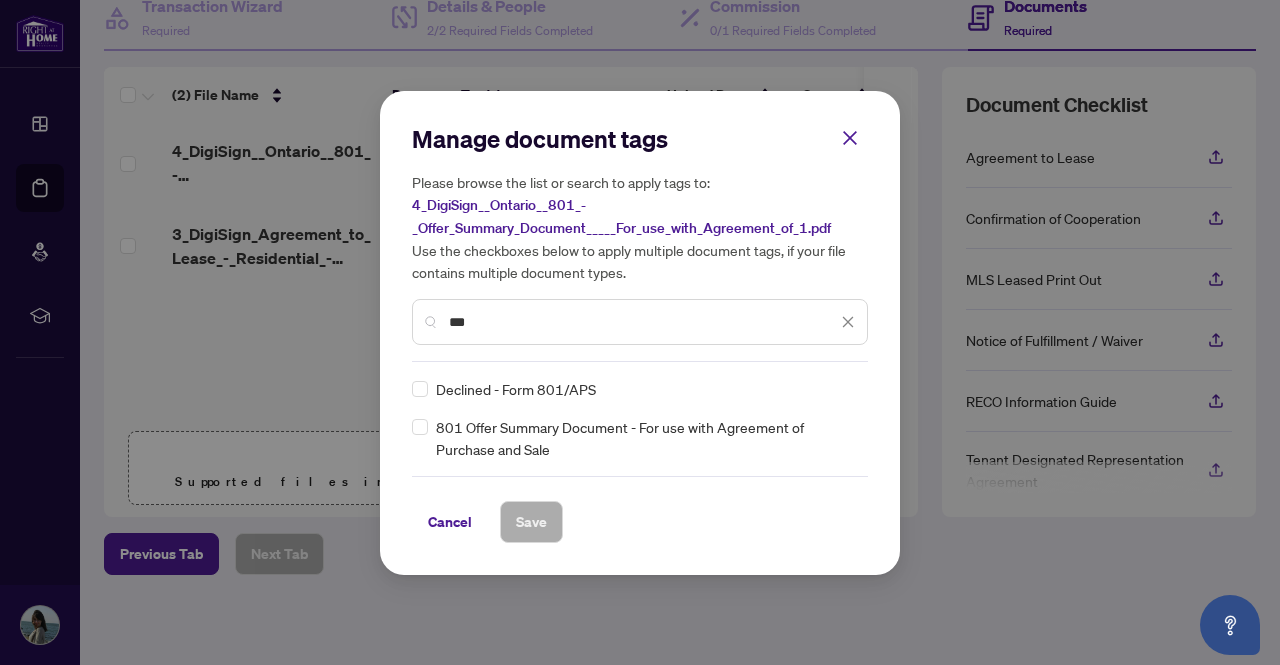 type on "***" 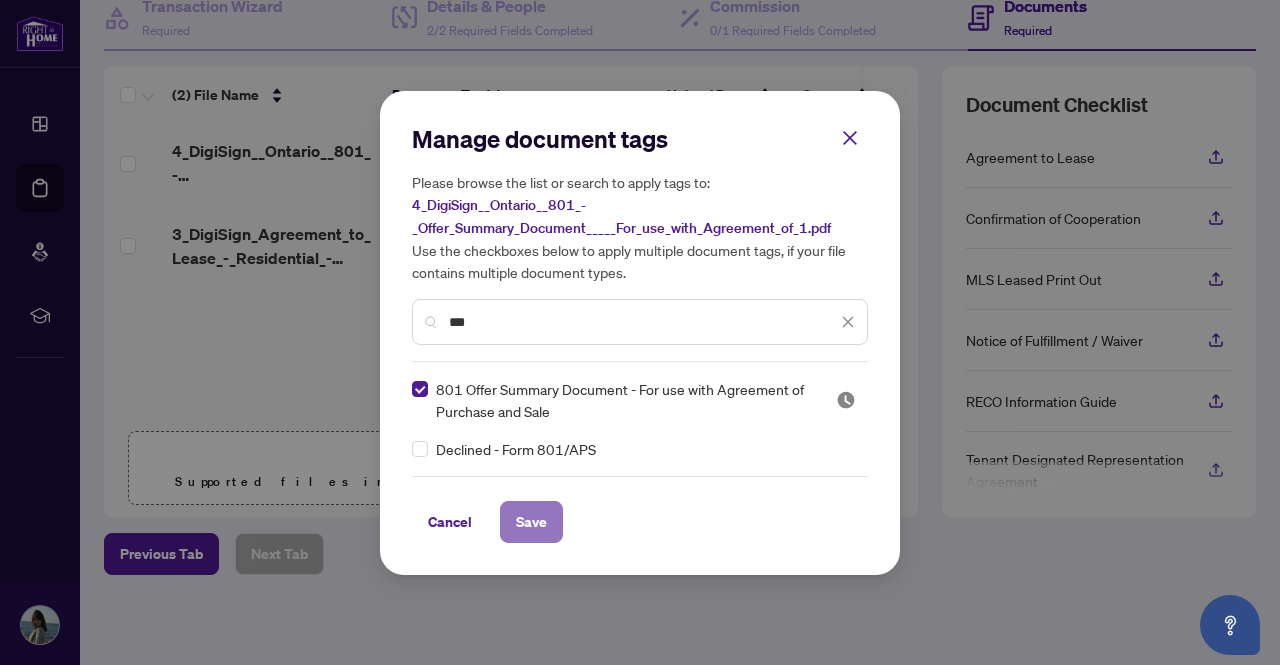 click on "Save" at bounding box center (531, 522) 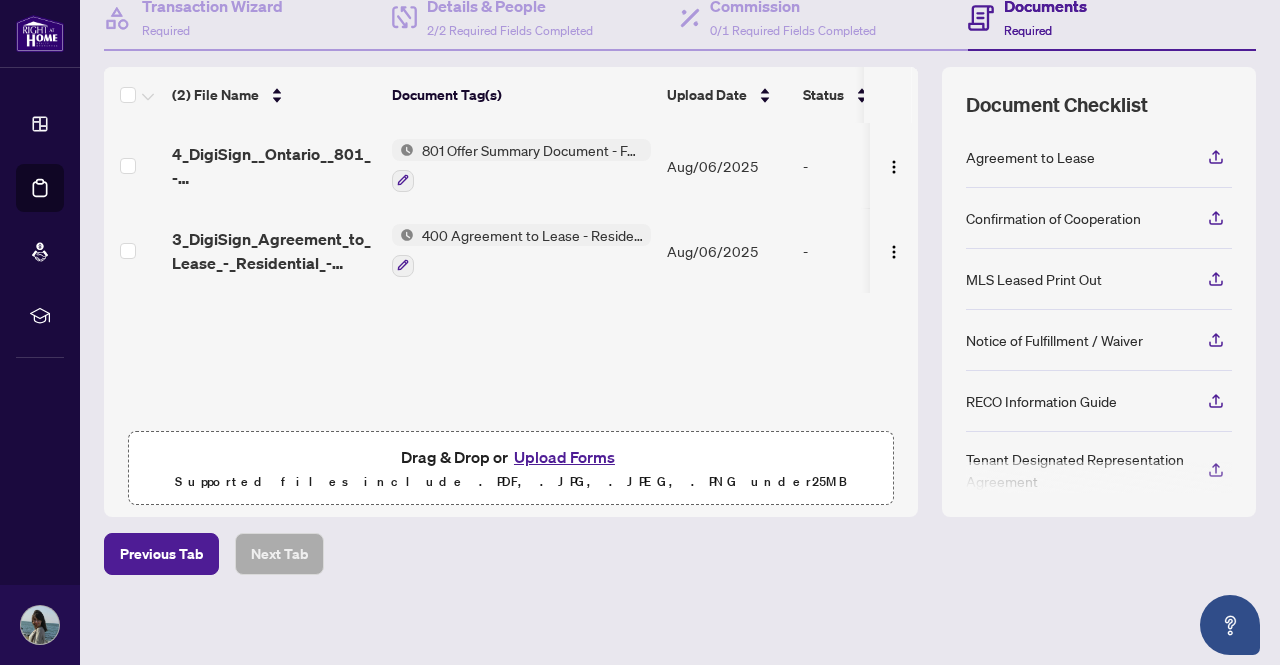 click on "Upload Forms" at bounding box center [564, 457] 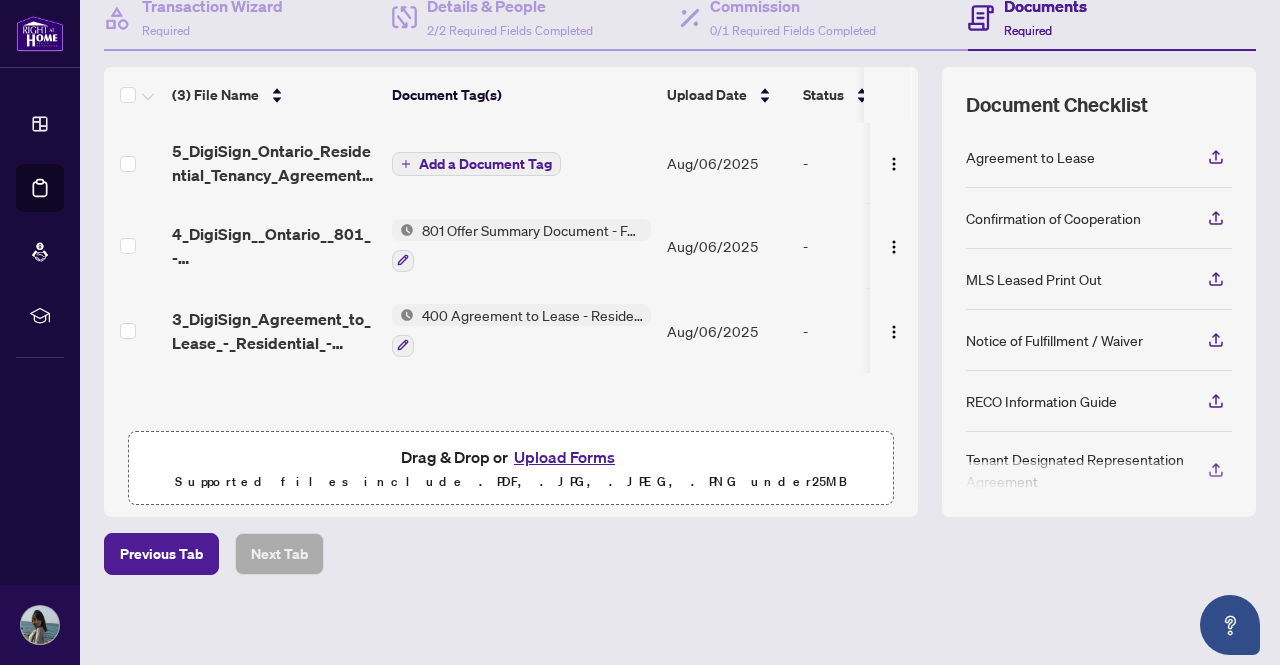 click on "Add a Document Tag" at bounding box center [485, 164] 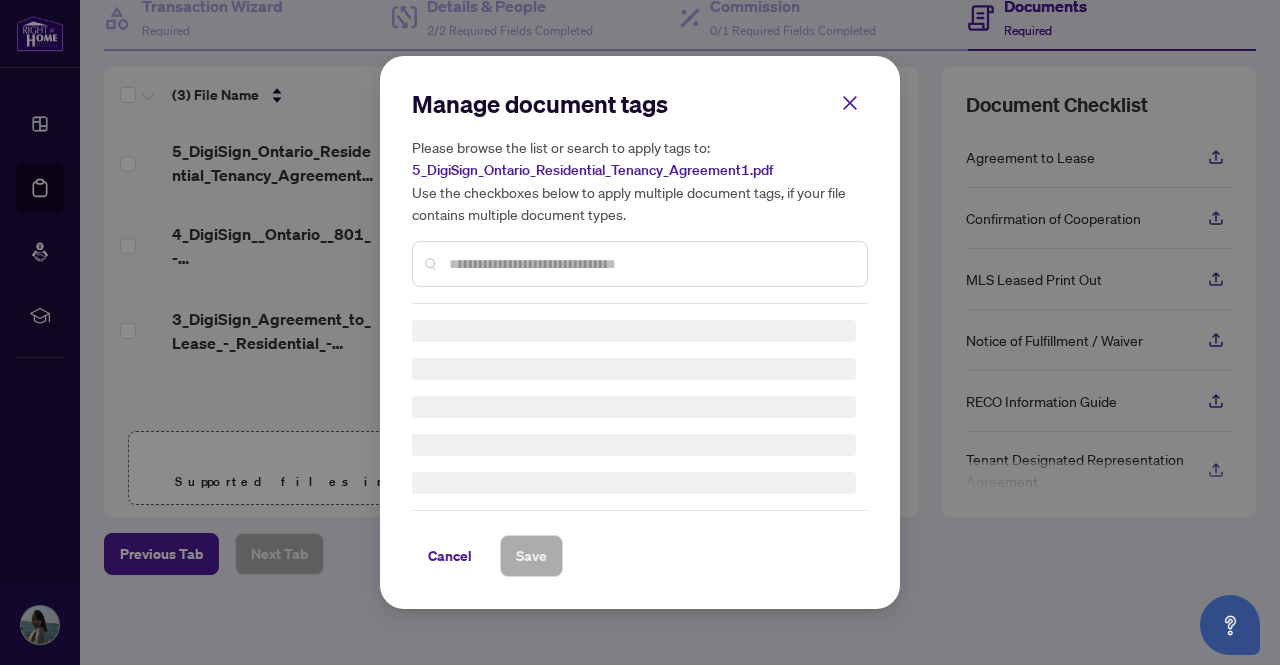 click on "Manage document tags Please browse the list or search to apply tags to:   5_DigiSign_Ontario_Residential_Tenancy_Agreement1.pdf   Use the checkboxes below to apply multiple document tags, if your file contains multiple document types.   Cancel Save" at bounding box center (640, 332) 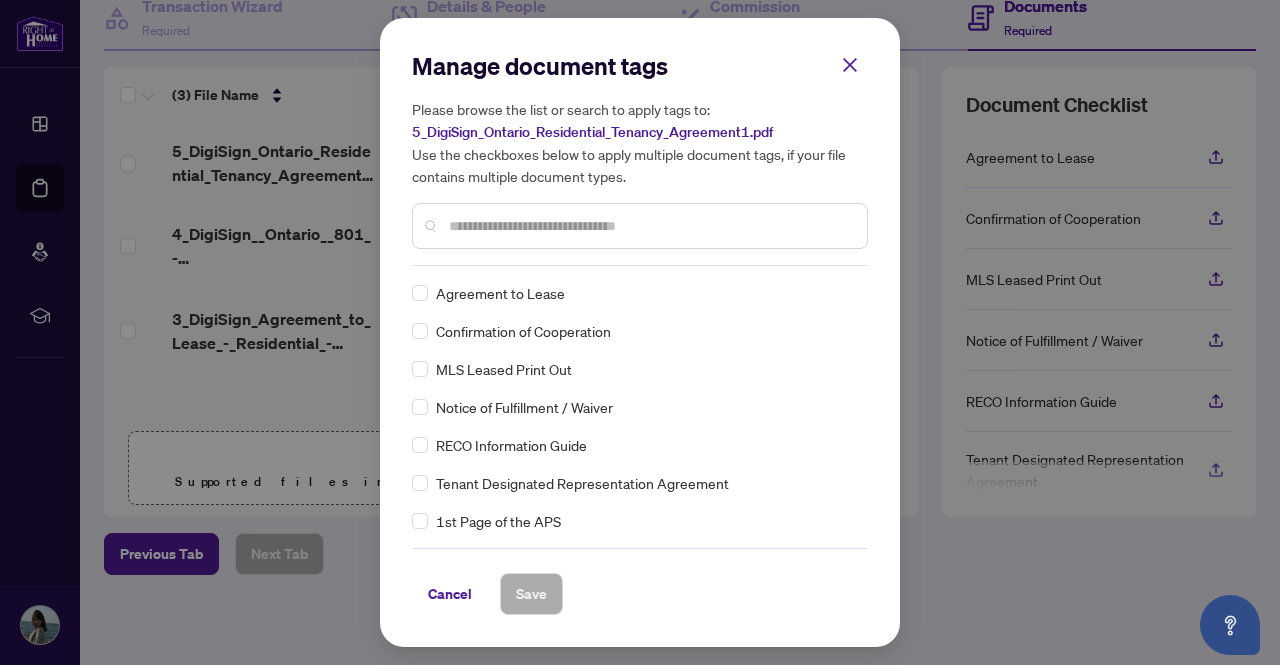 click on "Manage document tags Please browse the list or search to apply tags to:   5_DigiSign_Ontario_Residential_Tenancy_Agreement1.pdf   Use the checkboxes below to apply multiple document tags, if your file contains multiple document types." at bounding box center (640, 158) 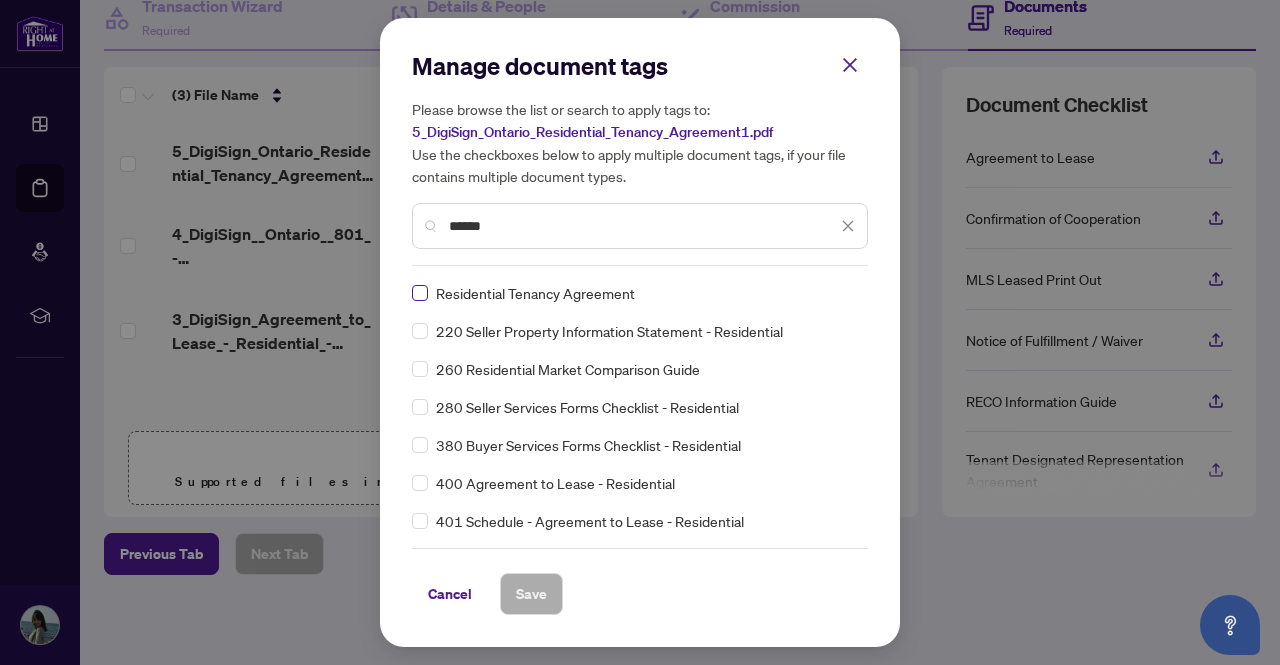 type on "******" 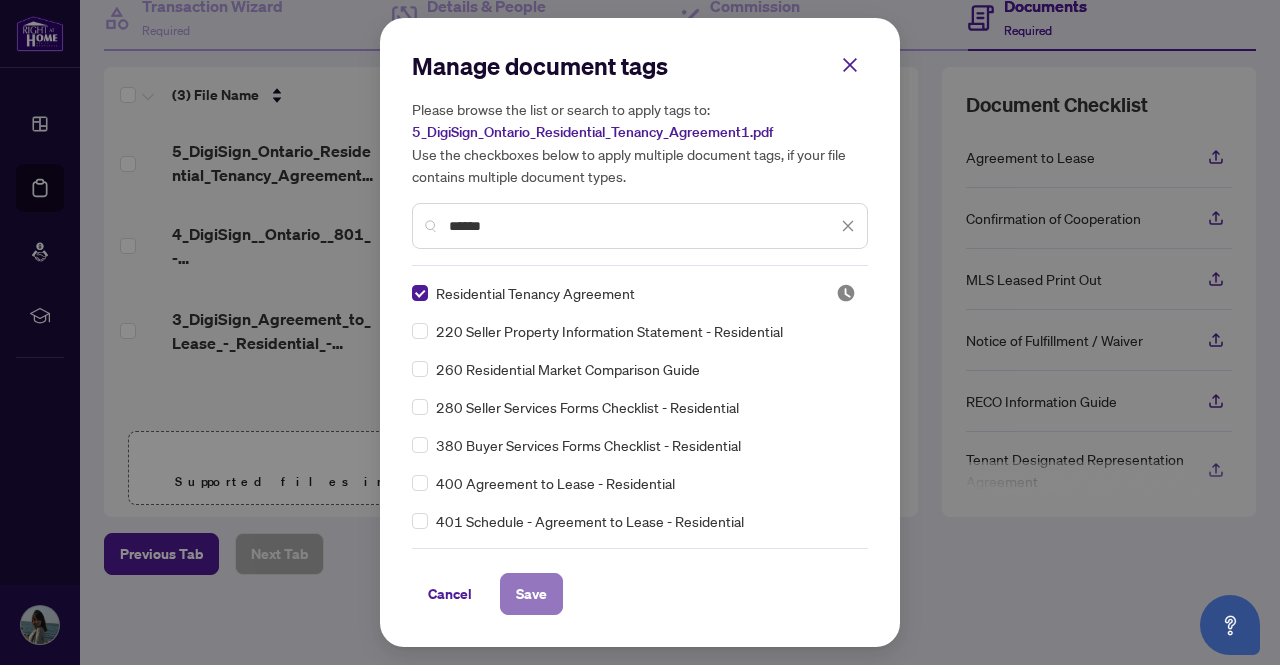 click on "Save" at bounding box center (531, 594) 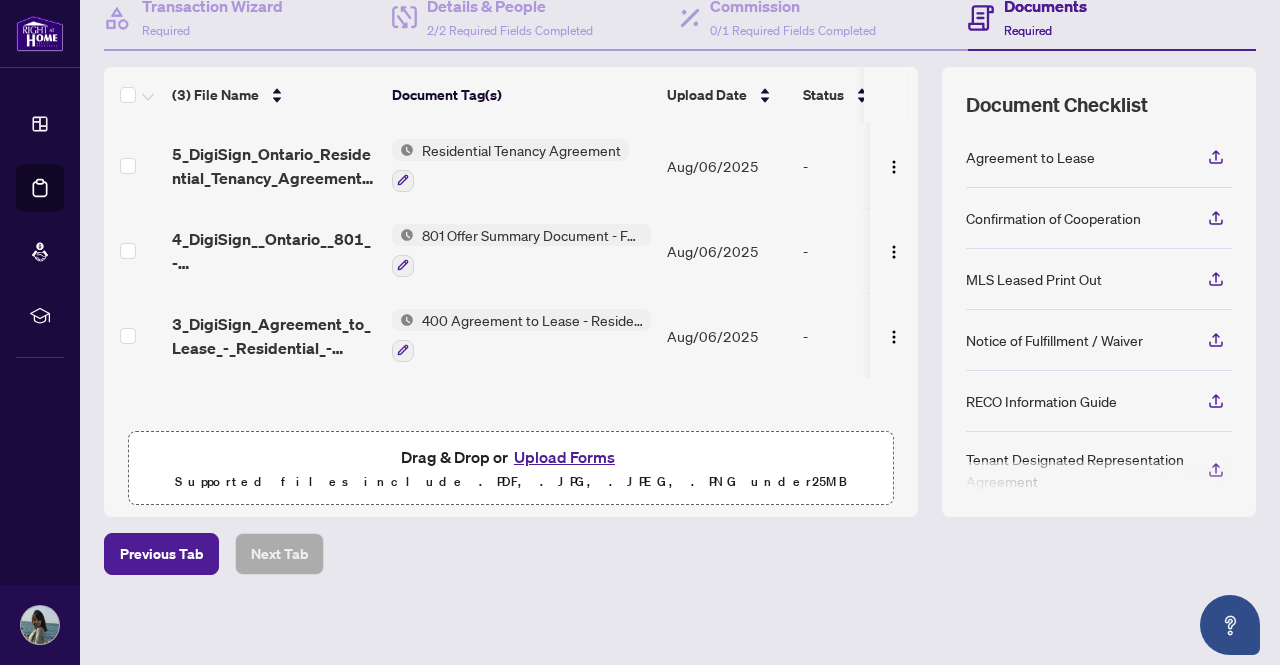 click on "Upload Forms" at bounding box center (564, 457) 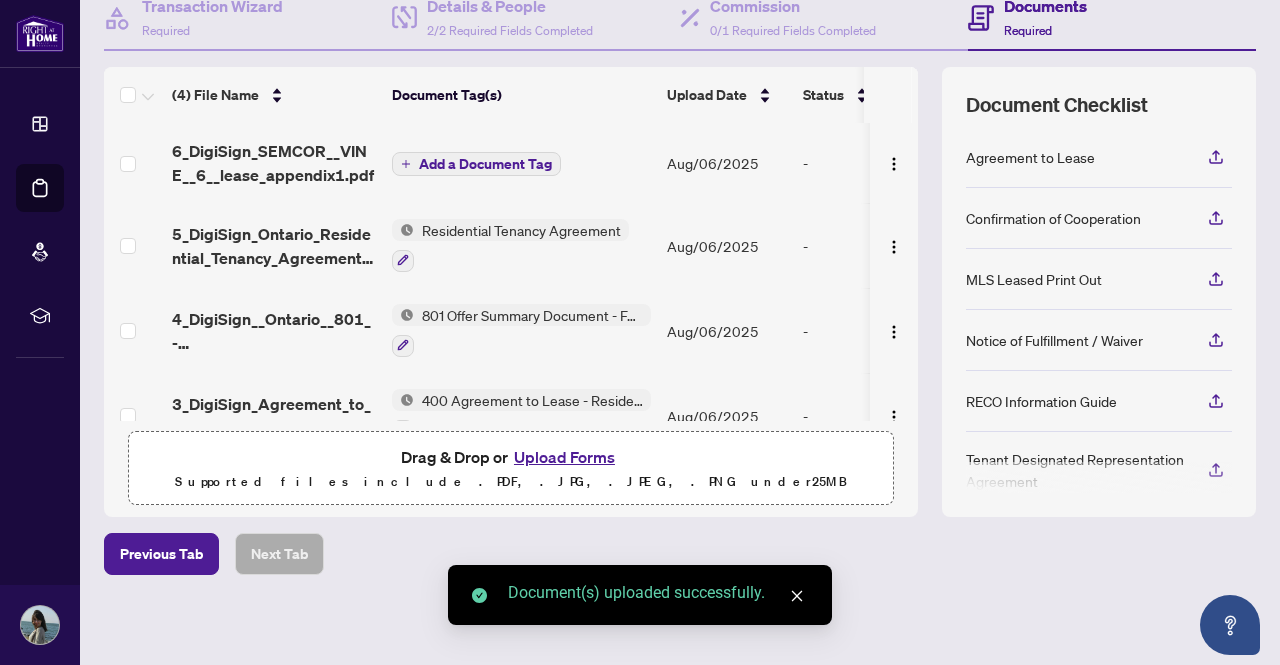 click on "Add a Document Tag" at bounding box center [485, 164] 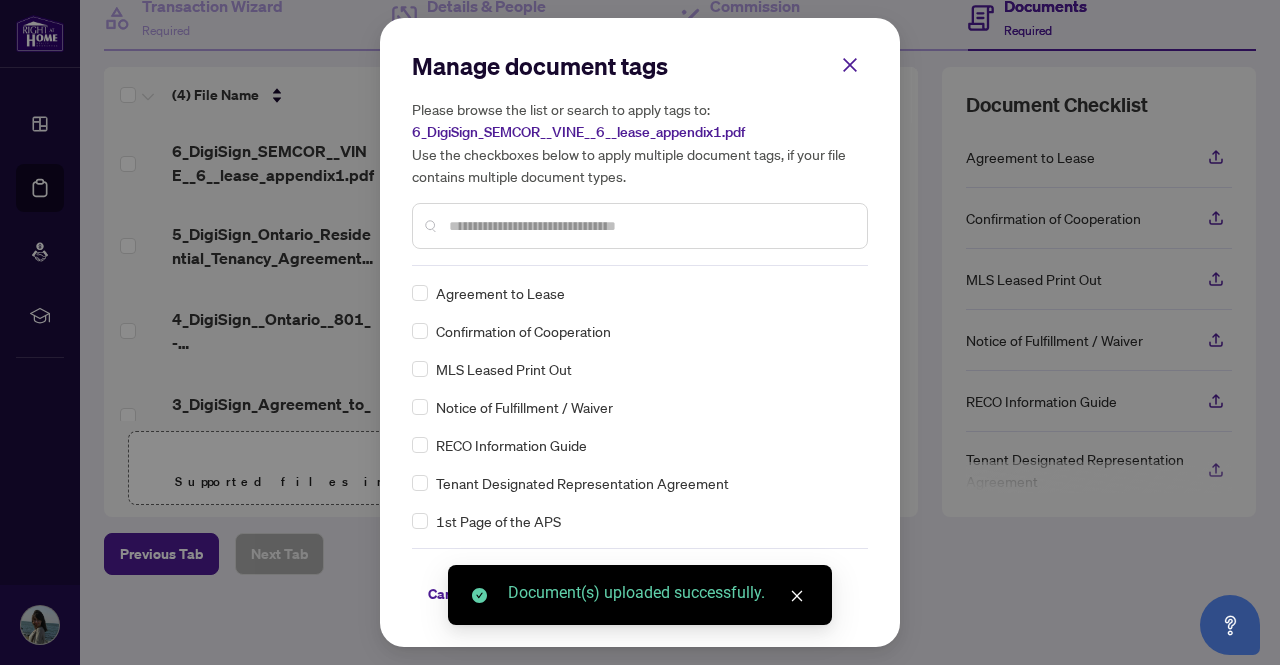 click on "Manage document tags Please browse the list or search to apply tags to:   6_DigiSign_SEMCOR__VINE__6__lease_appendix1.pdf   Use the checkboxes below to apply multiple document tags, if your file contains multiple document types." at bounding box center [640, 158] 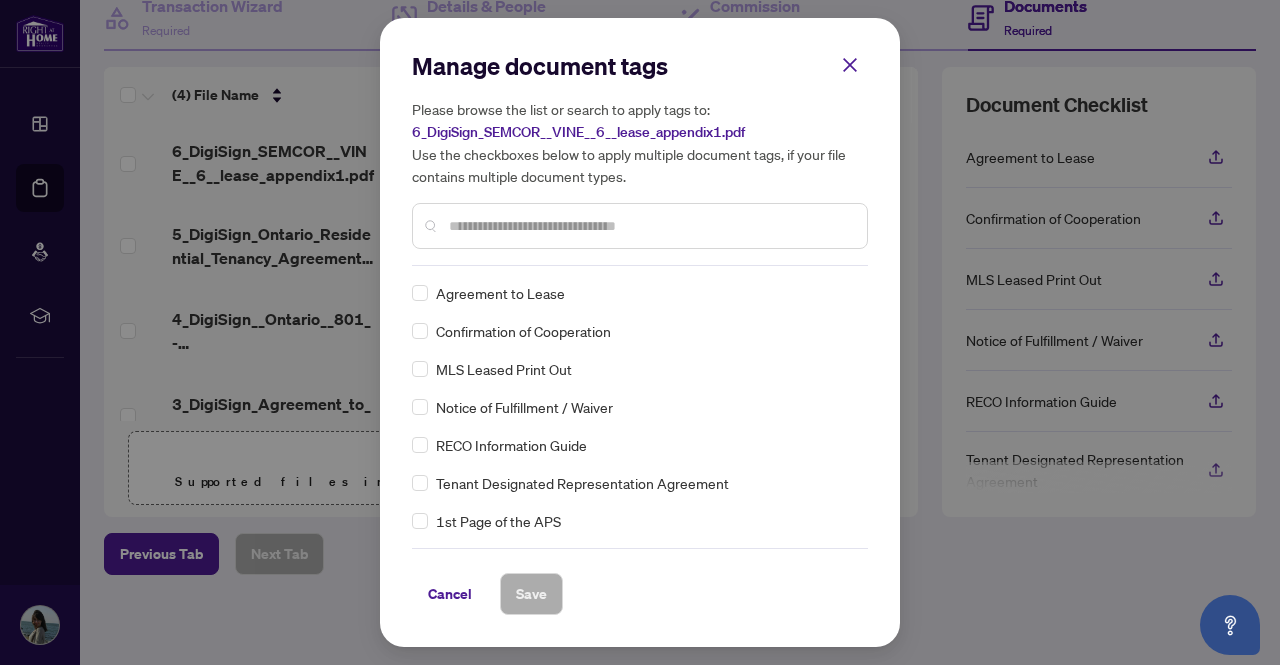 click at bounding box center (650, 226) 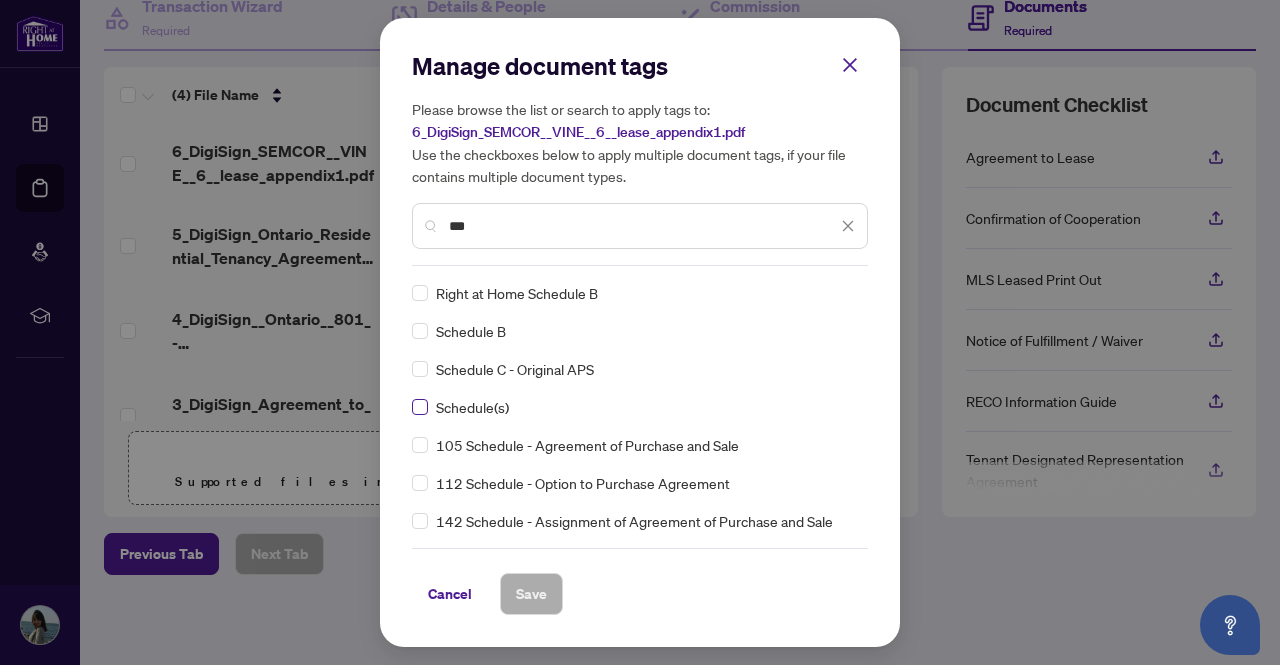 type on "***" 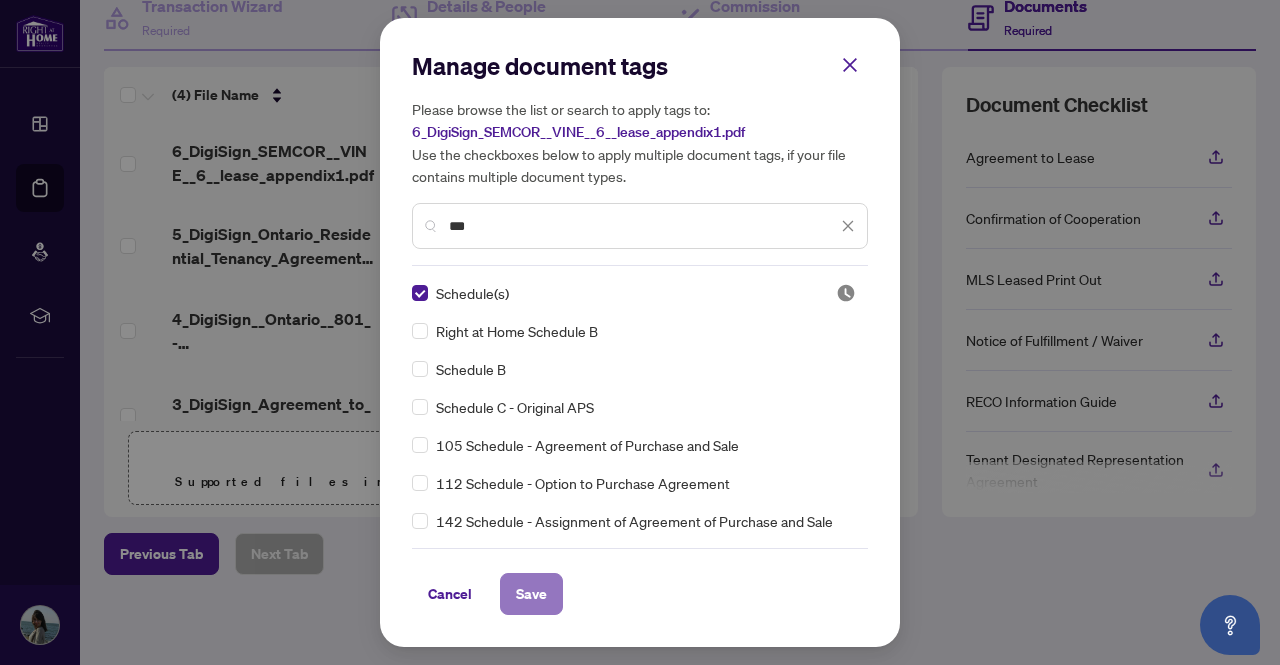 click on "Save" at bounding box center (531, 594) 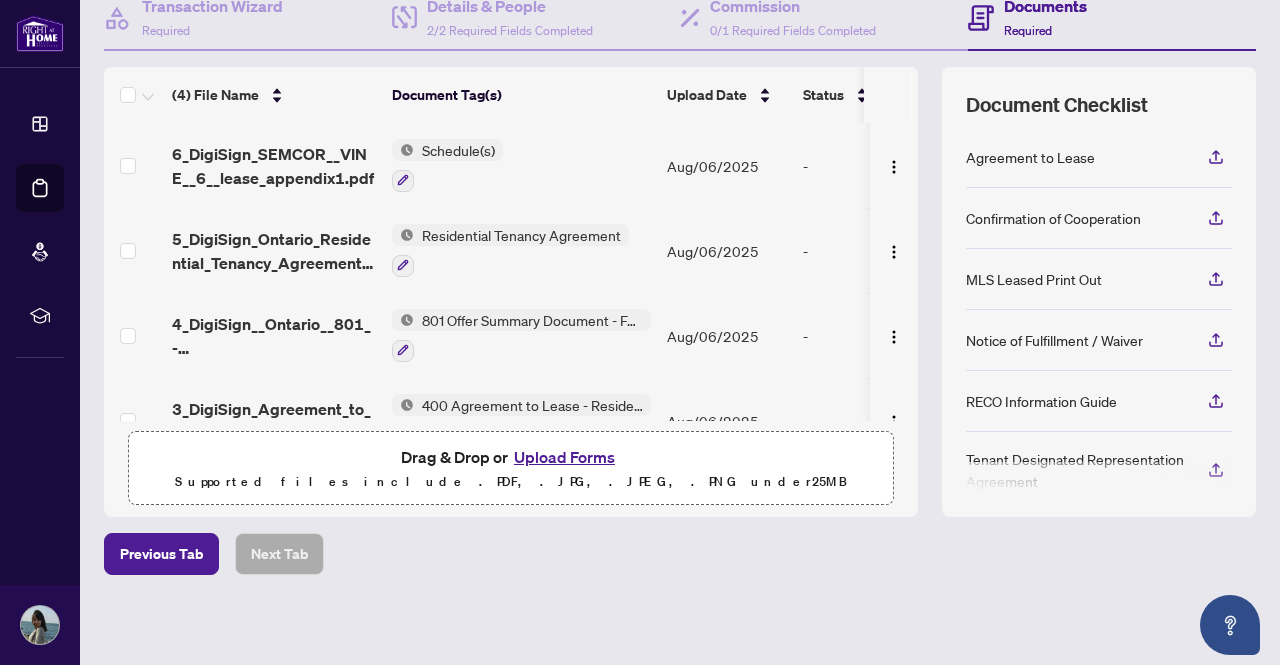 click on "Upload Forms" at bounding box center (564, 457) 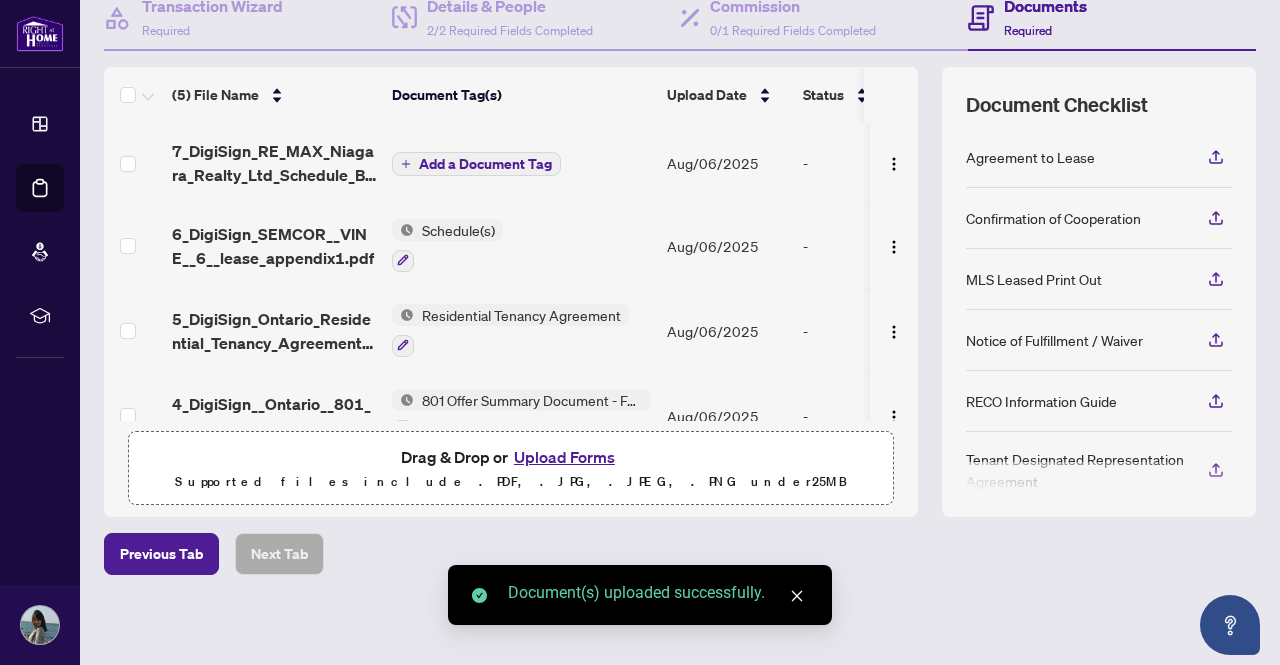 click on "Add a Document Tag" at bounding box center [485, 164] 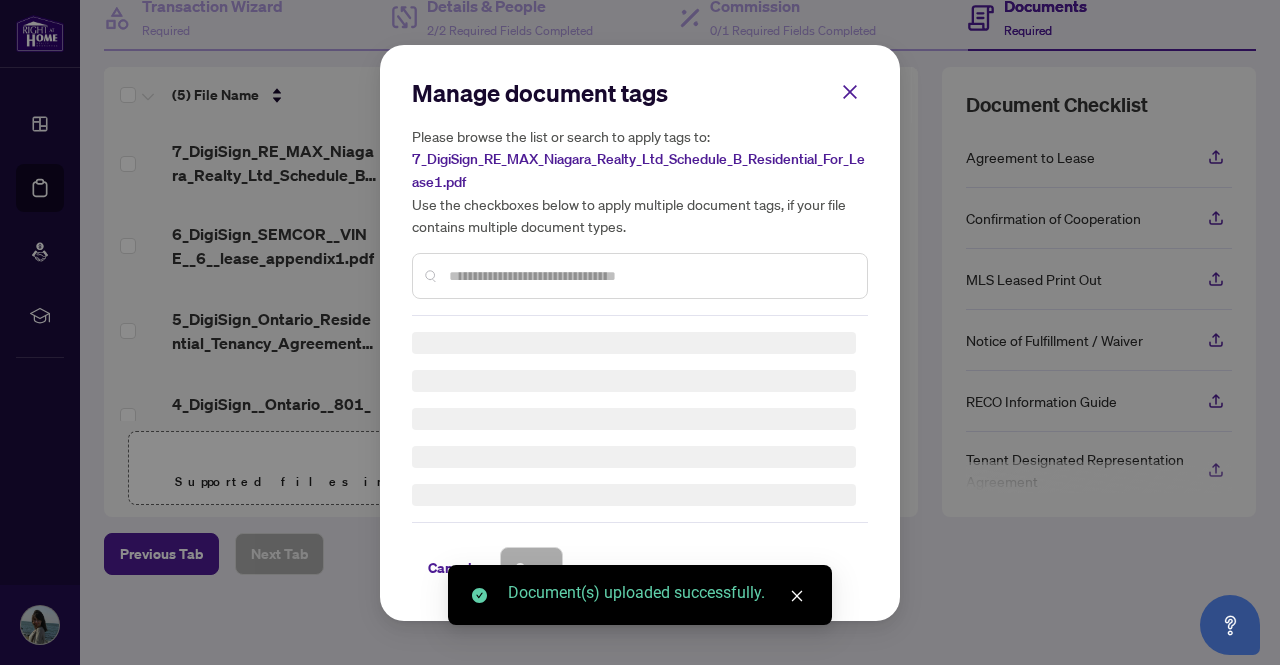 click on "Manage document tags Please browse the list or search to apply tags to:   7_DigiSign_RE_MAX_Niagara_Realty_Ltd_Schedule_B_Residential_For_Lease1.pdf   Use the checkboxes below to apply multiple document tags, if your file contains multiple document types." at bounding box center [640, 196] 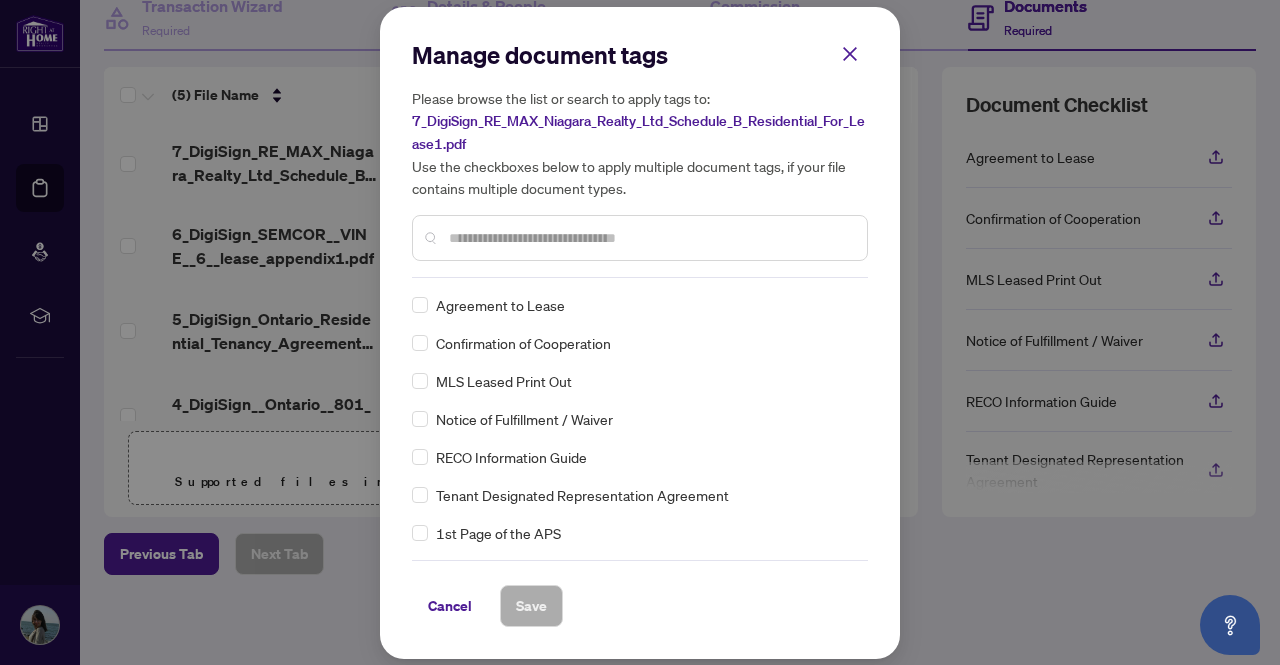 click at bounding box center [650, 238] 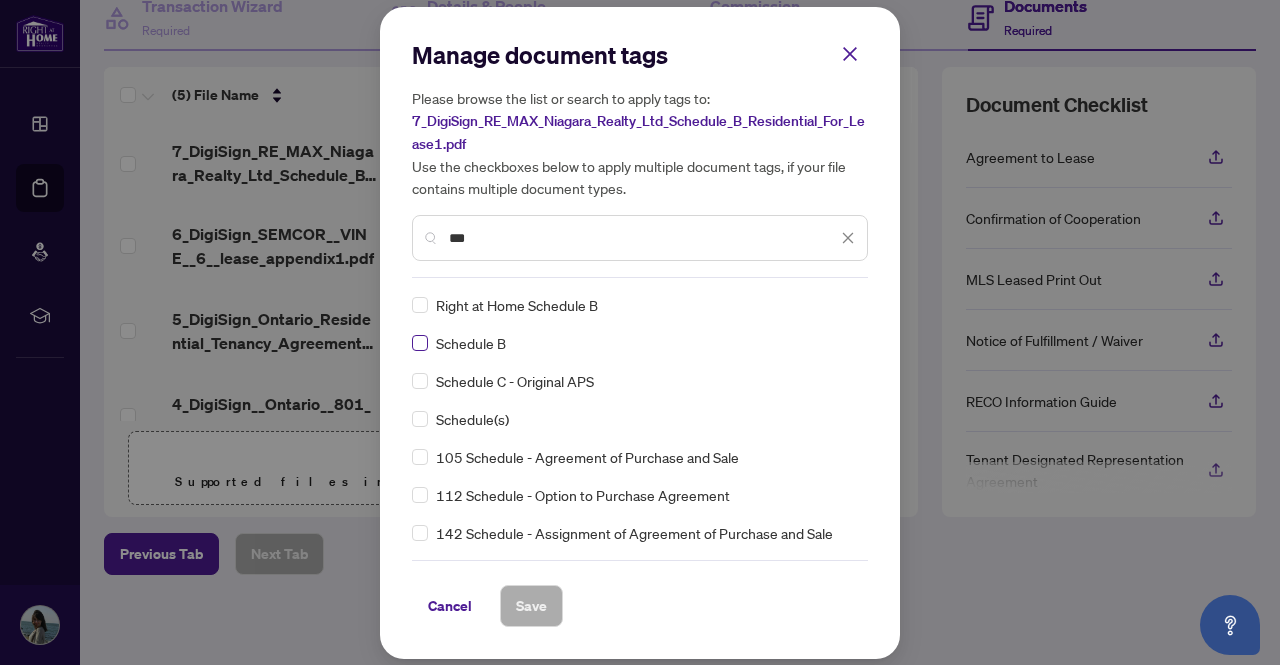type on "***" 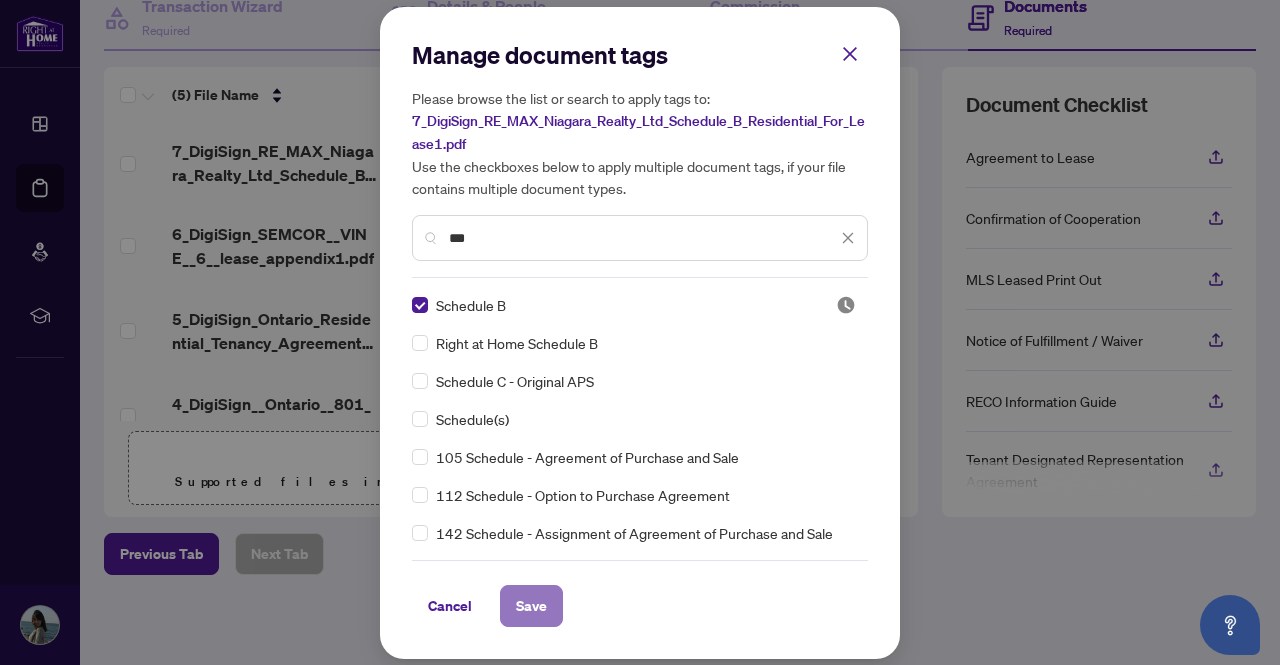 click on "Save" at bounding box center (531, 606) 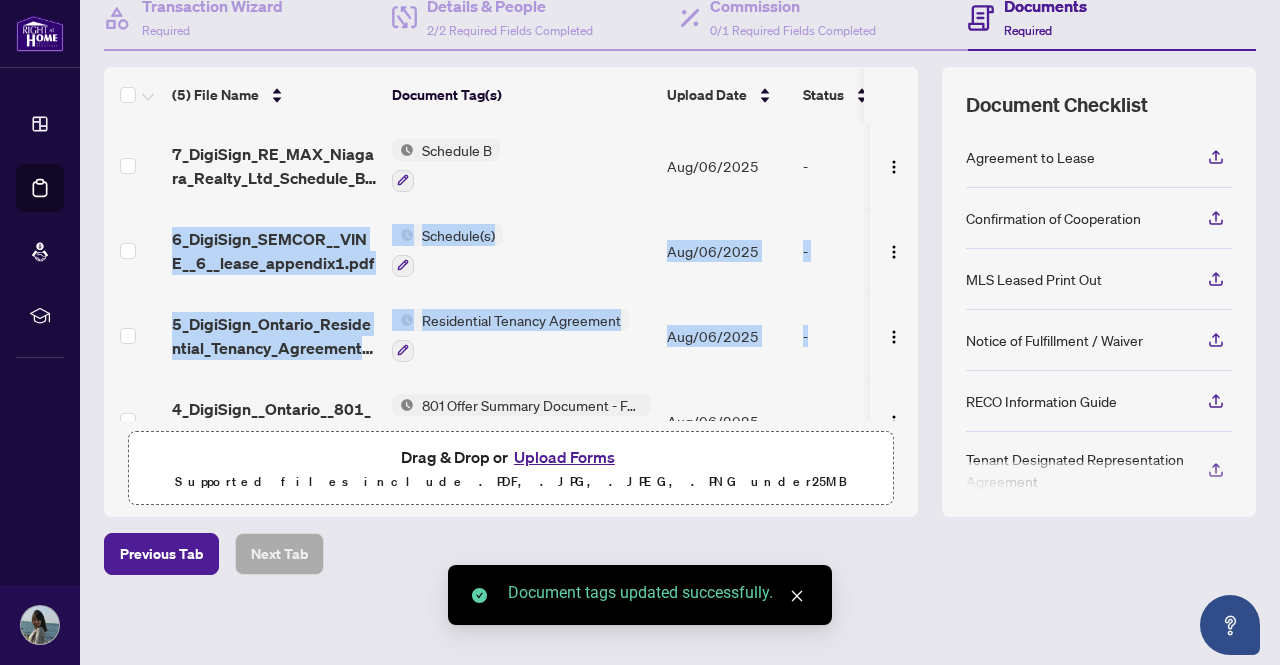 drag, startPoint x: 903, startPoint y: 185, endPoint x: 910, endPoint y: 303, distance: 118.20744 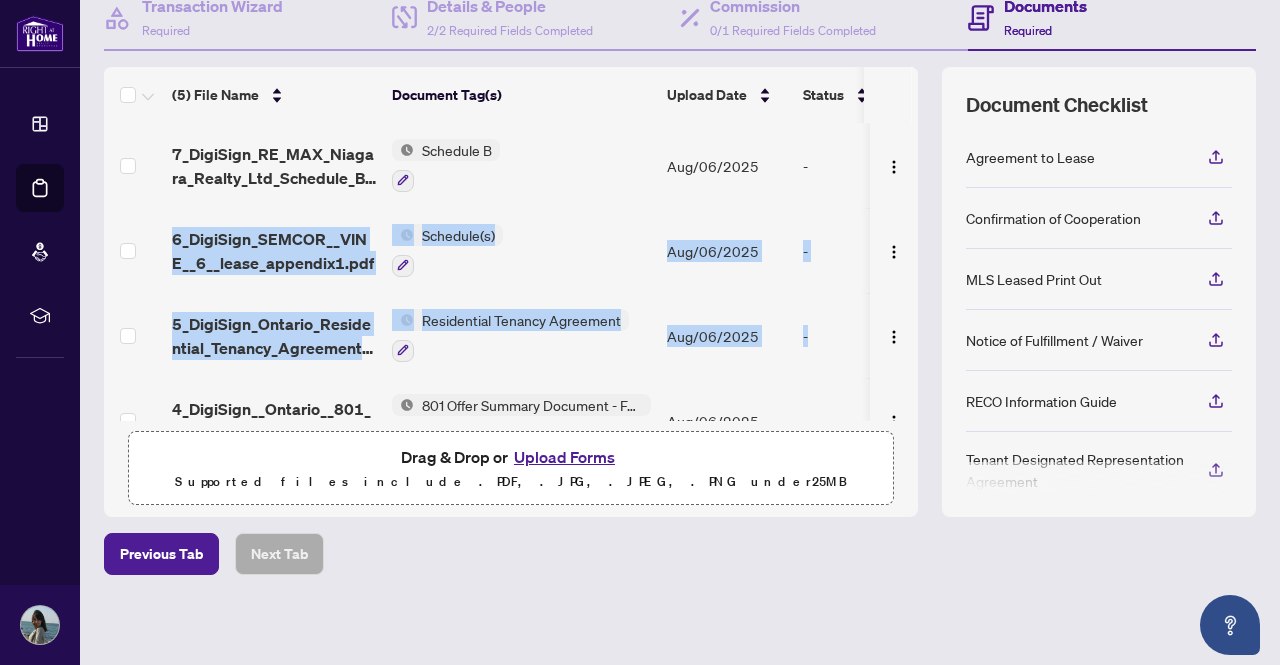 click on "(5) File Name Document Tag(s) Upload Date Status             7_DigiSign_RE_MAX_Niagara_Realty_Ltd_Schedule_B_Residential_For_Lease1.pdf Schedule B Aug/06/2025 - 6_DigiSign_SEMCOR__VINE__6__lease_appendix1.pdf Schedule(s) Aug/06/2025 - 5_DigiSign_Ontario_Residential_Tenancy_Agreement1.pdf Residential Tenancy Agreement Aug/06/2025 - 4_DigiSign__Ontario__801_-_Offer_Summary_Document_____For_use_with_Agreement_of_1.pdf 801 Offer Summary Document - For use with Agreement of Purchase and Sale Aug/06/2025 - 3_DigiSign_Agreement_to_Lease_-_Residential_-_PropTx-OREA_1_1.pdf 400 Agreement to Lease - Residential Aug/06/2025 - Drag & Drop or Upload Forms Supported files include   .PDF, .JPG, .JPEG, .PNG   under  25 MB Document Checklist Agreement to Lease Confirmation of Cooperation MLS Leased Print Out Notice of Fulfillment / Waiver RECO Information Guide Tenant Designated Representation Agreement" at bounding box center [680, 292] 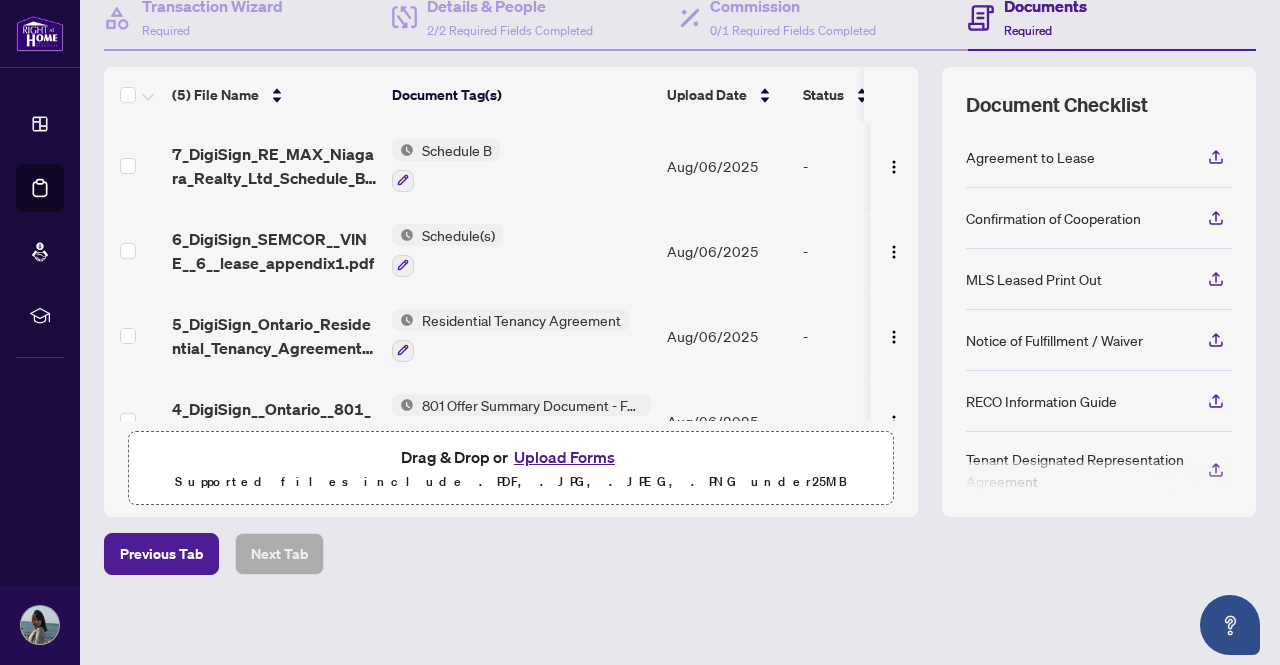 click on "Upload Forms" at bounding box center (564, 457) 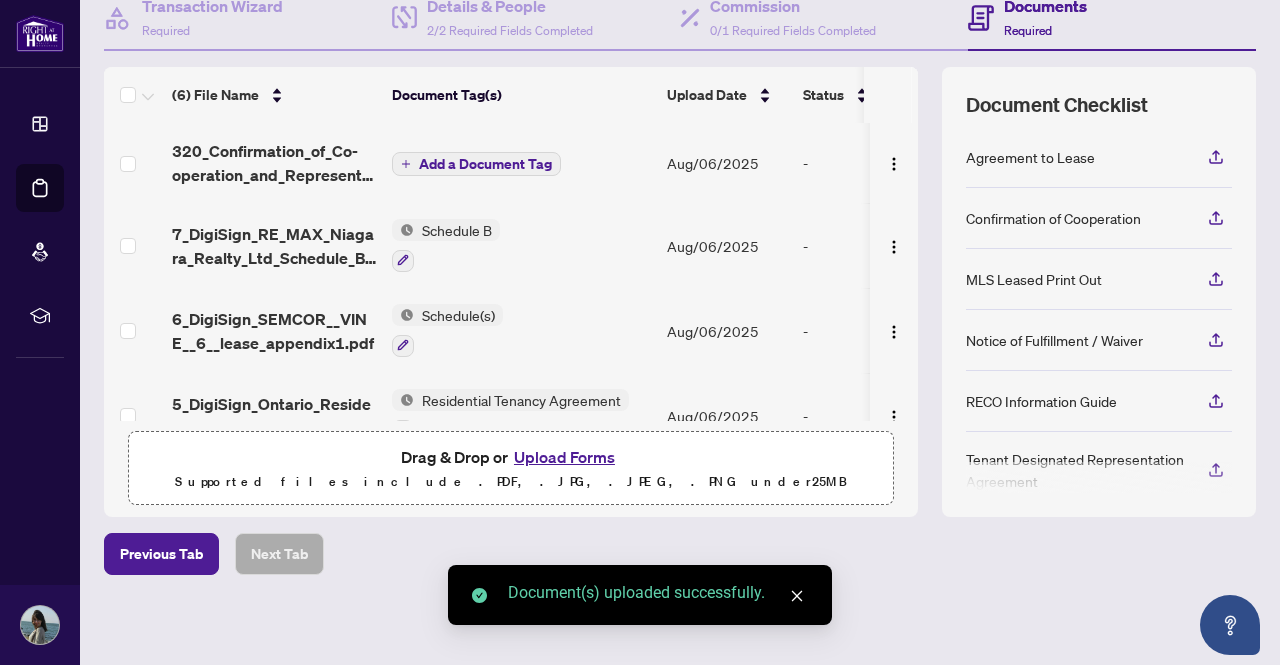 click on "Add a Document Tag" at bounding box center (521, 163) 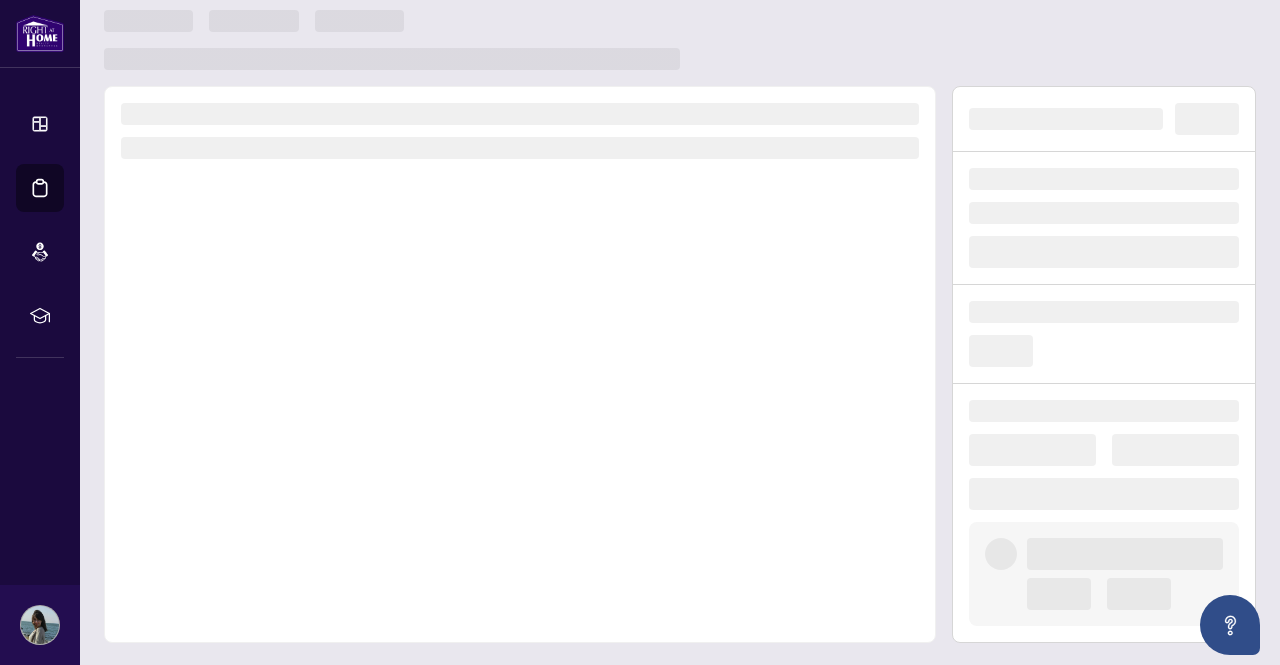 scroll, scrollTop: 0, scrollLeft: 0, axis: both 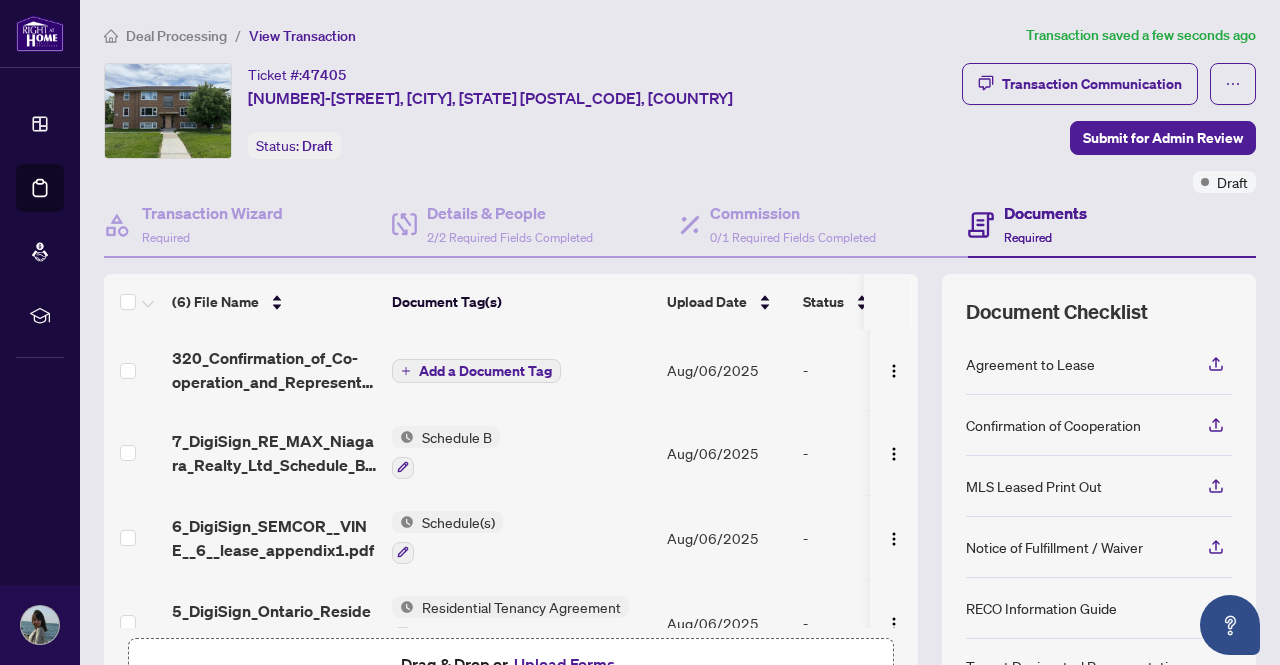 click on "Add a Document Tag" at bounding box center (485, 371) 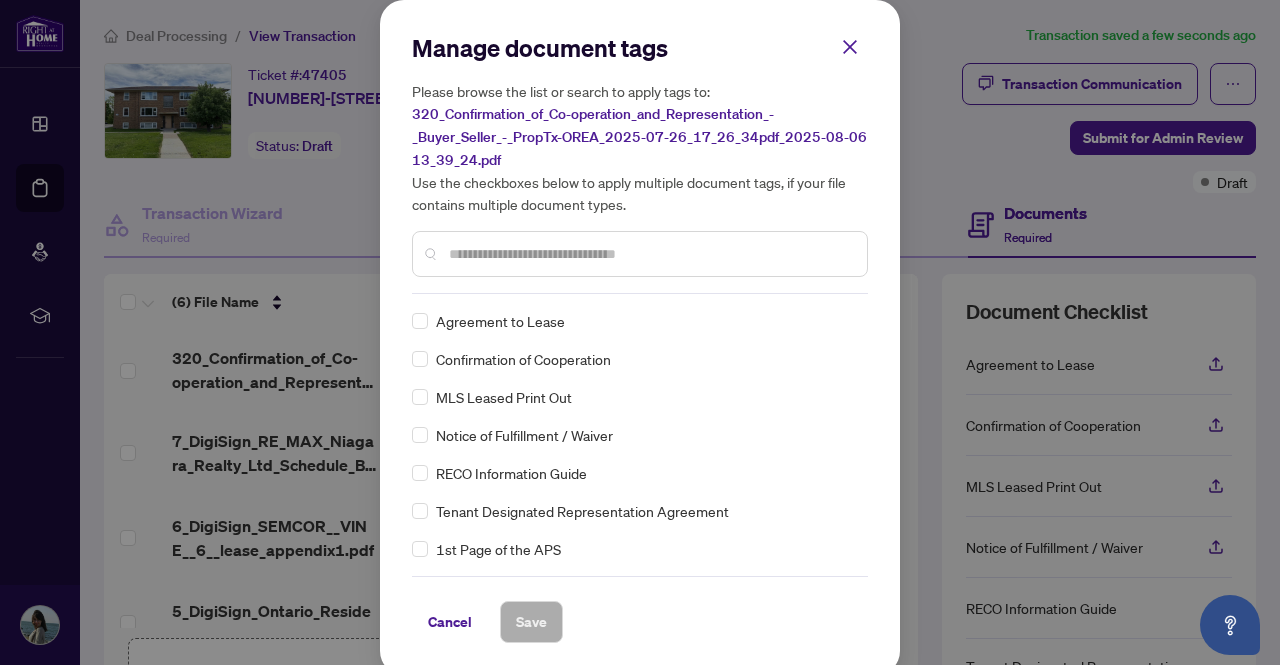 click on "Manage document tags Please browse the list or search to apply tags to:   320_Confirmation_of_Co-operation_and_Representation_-_Buyer_Seller_-_PropTx-OREA_2025-07-26_17_26_34pdf_2025-08-06 13_39_24.pdf   Use the checkboxes below to apply multiple document tags, if your file contains multiple document types." at bounding box center (640, 163) 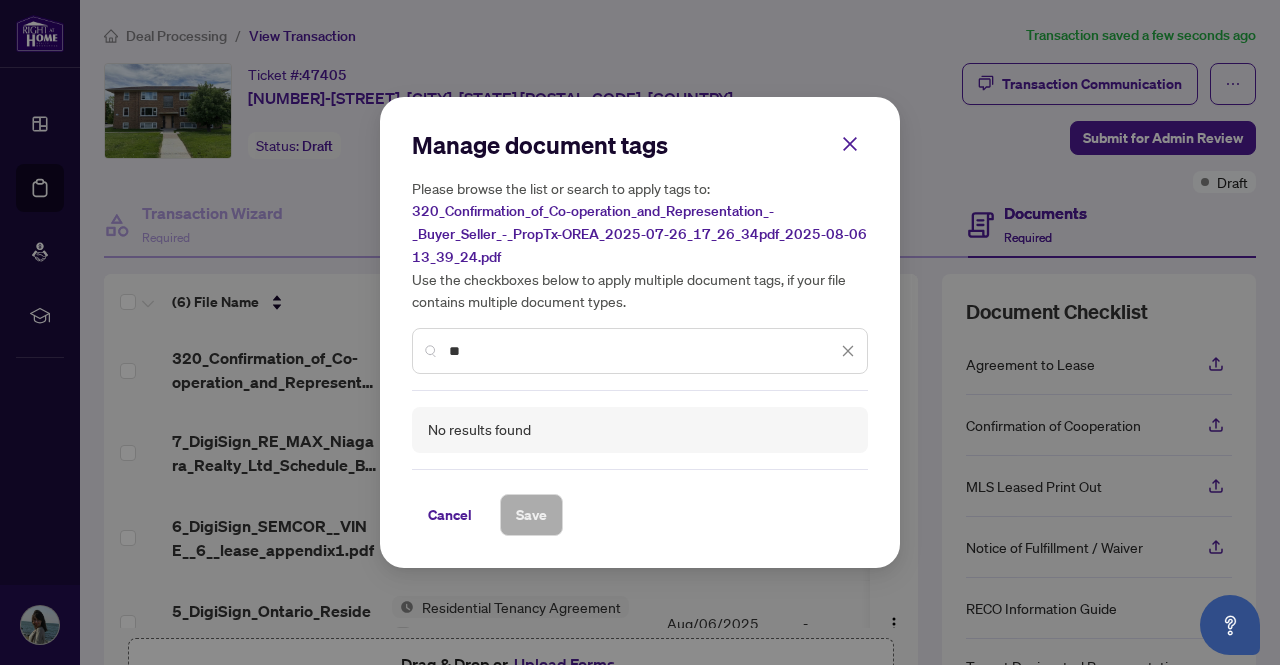 type on "*" 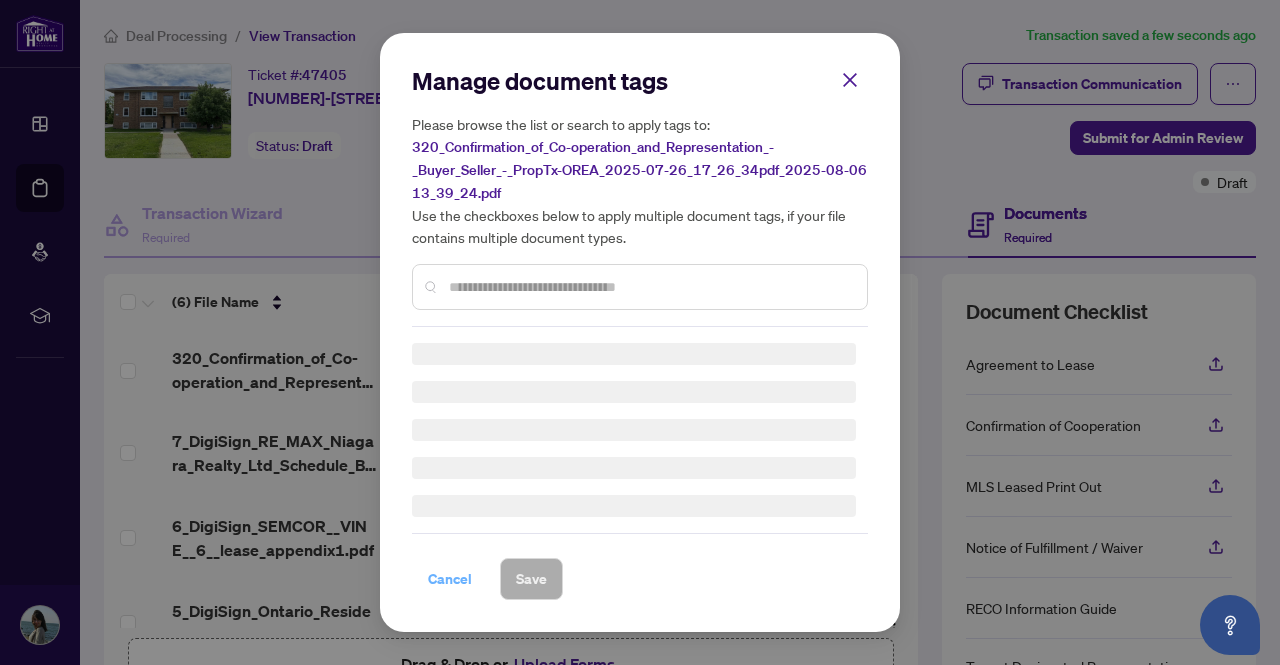 click on "Cancel" at bounding box center [450, 579] 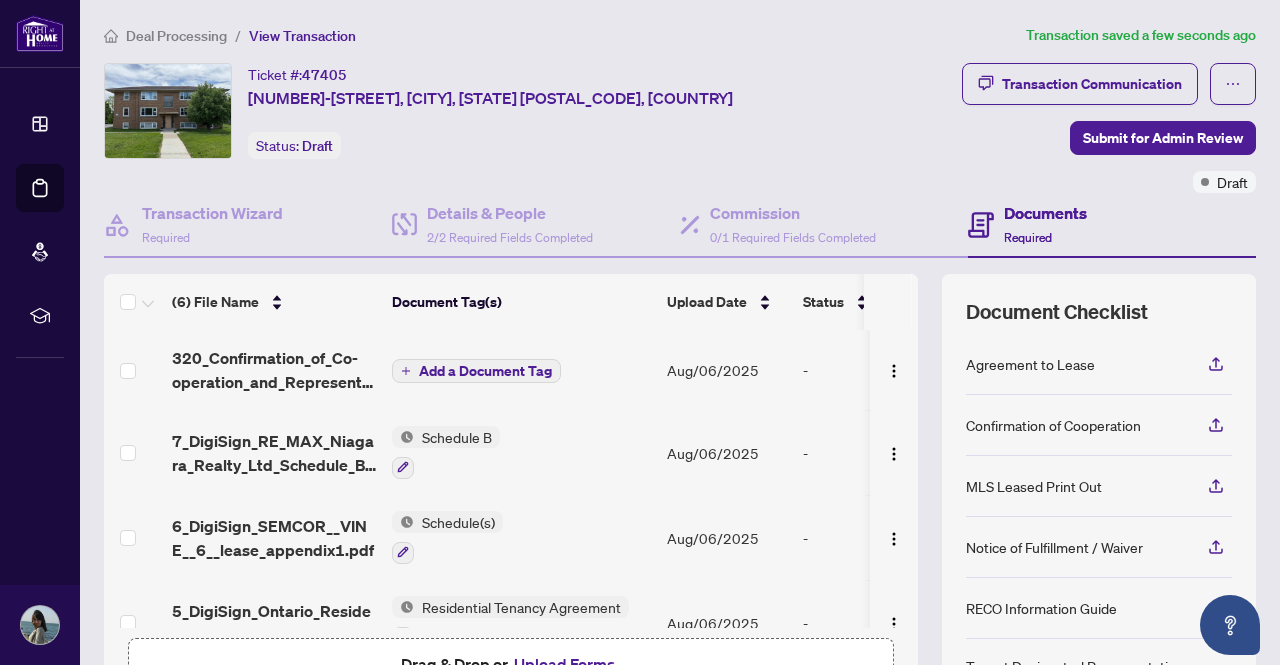 click on "Add a Document Tag" at bounding box center (485, 371) 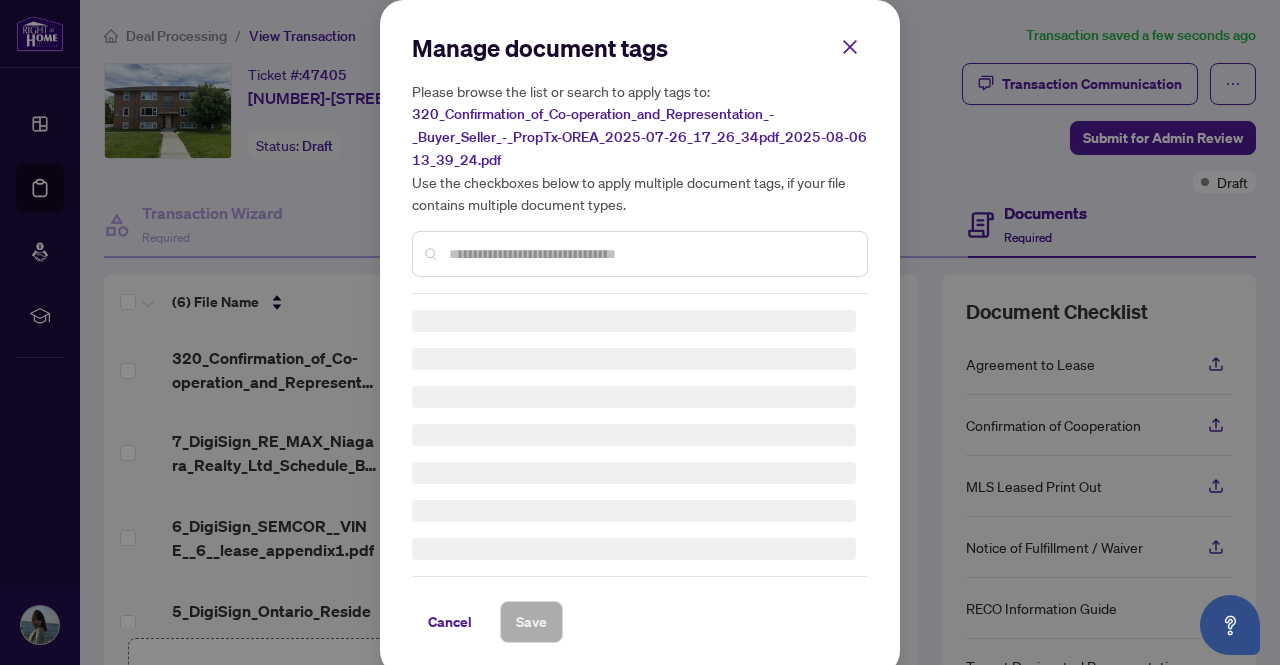 click at bounding box center (650, 254) 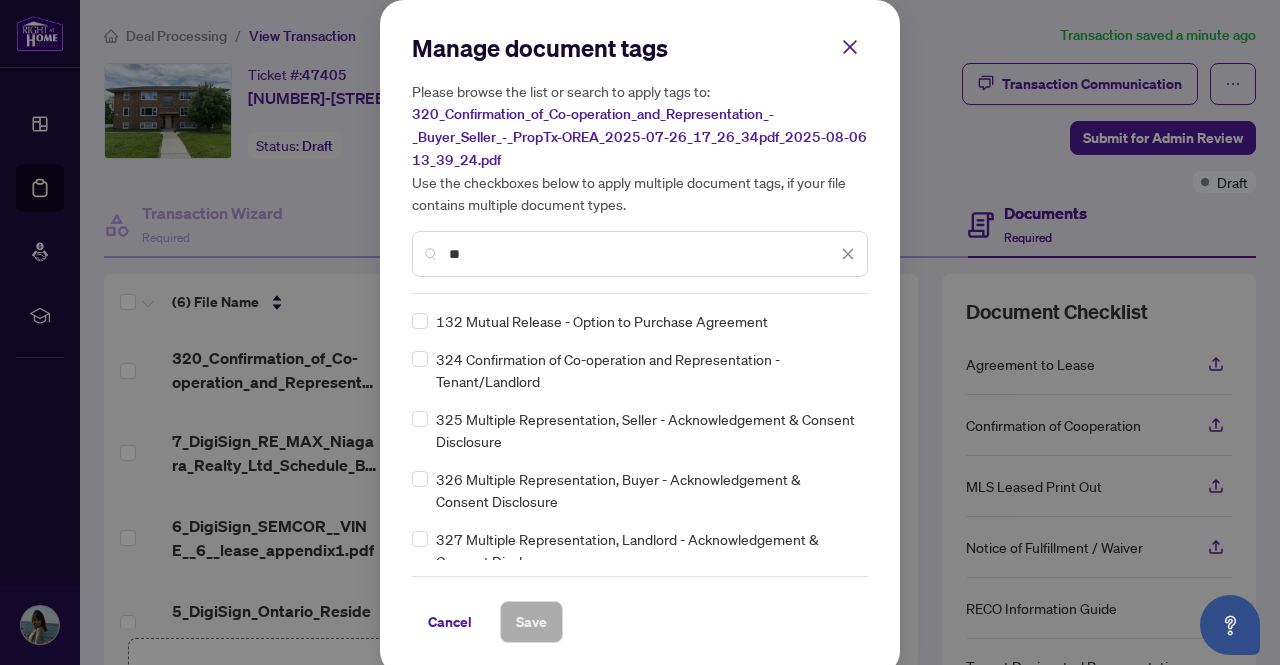 type on "**" 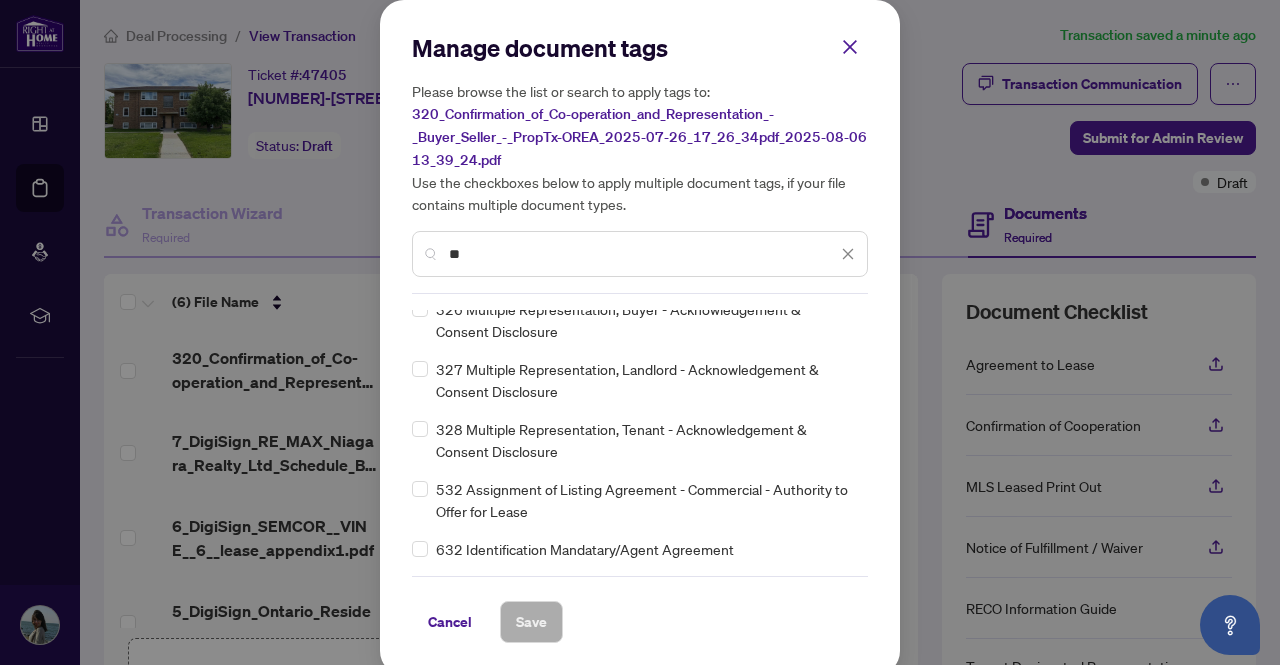 scroll, scrollTop: 0, scrollLeft: 0, axis: both 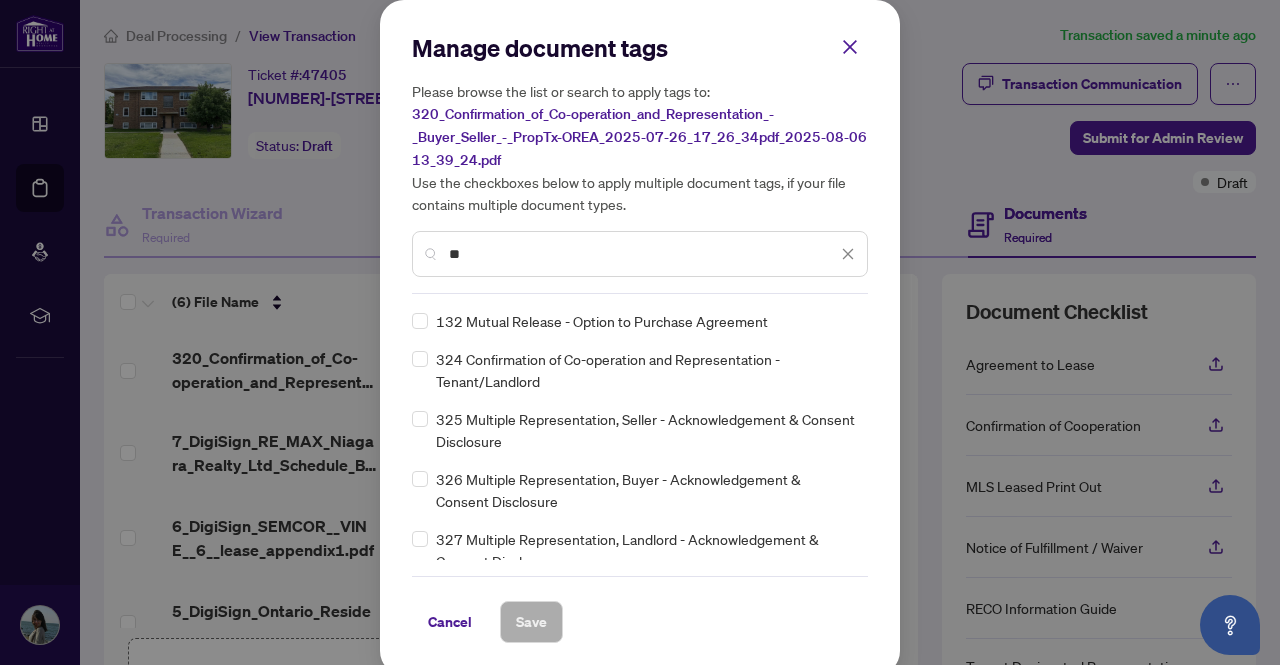 click 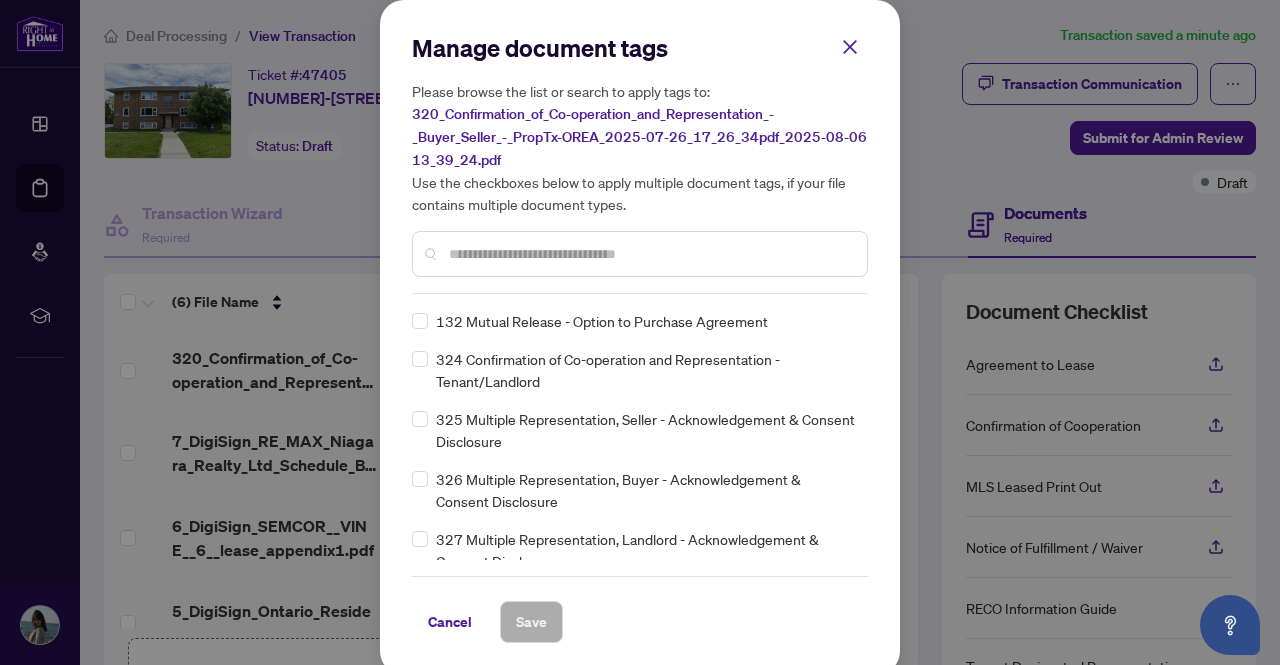 click at bounding box center [652, 254] 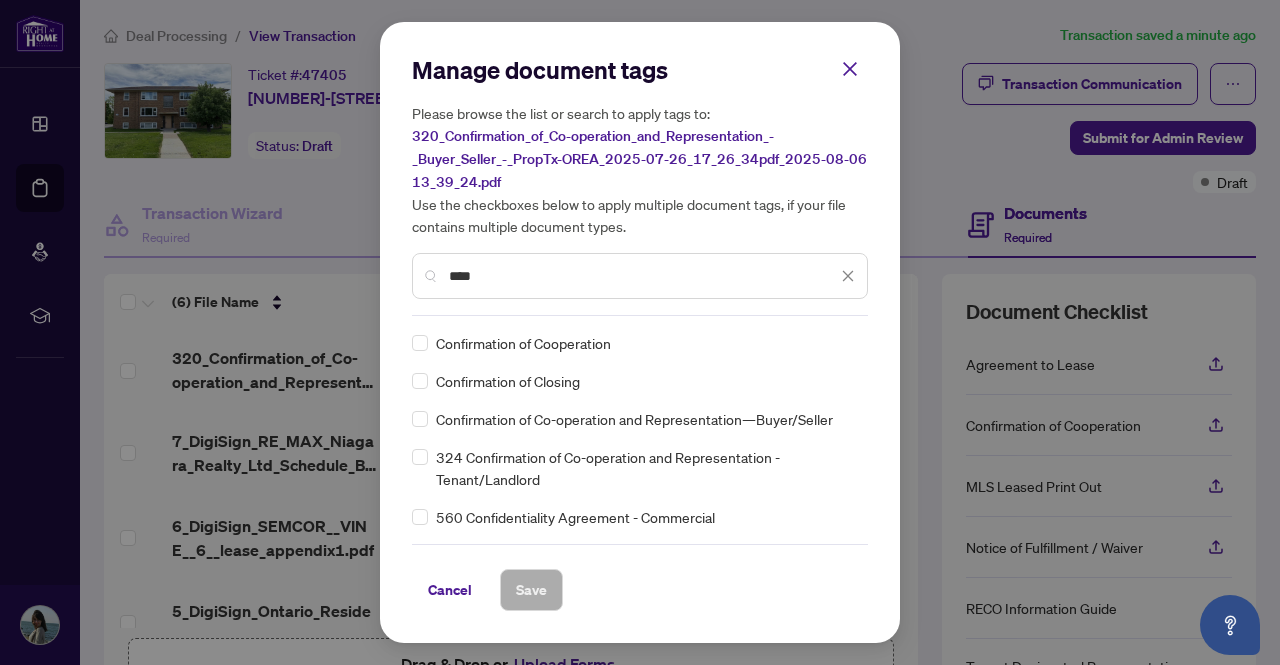 type on "****" 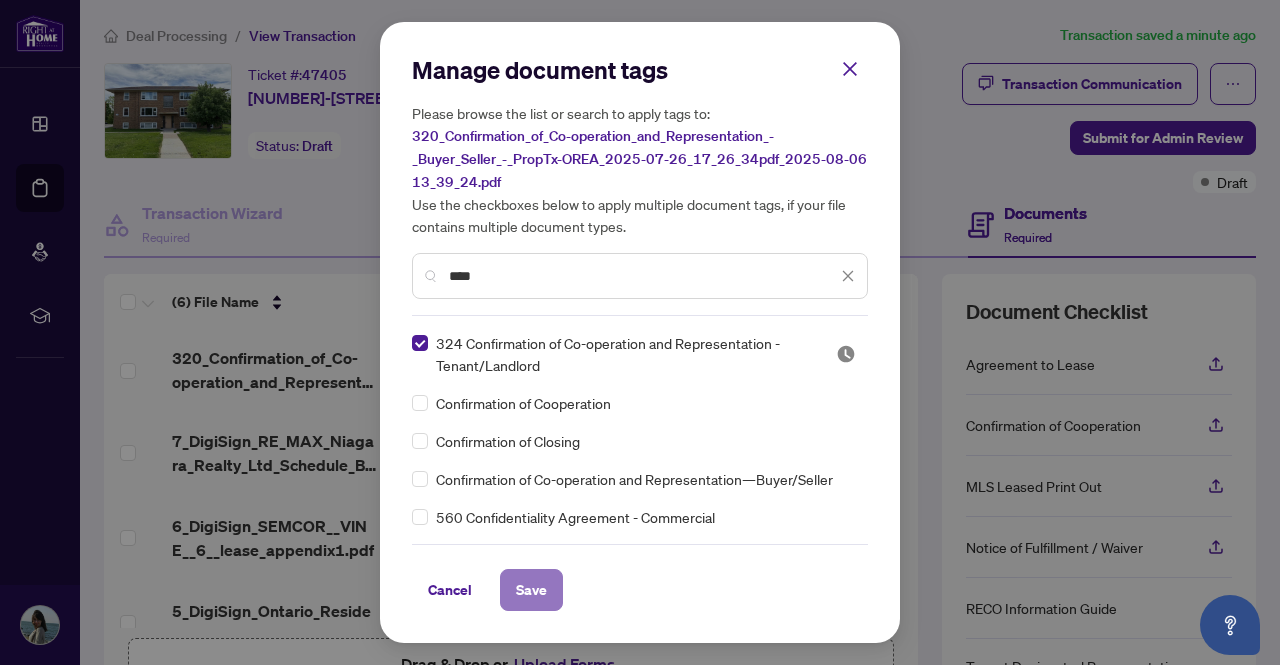 click on "Save" at bounding box center [531, 590] 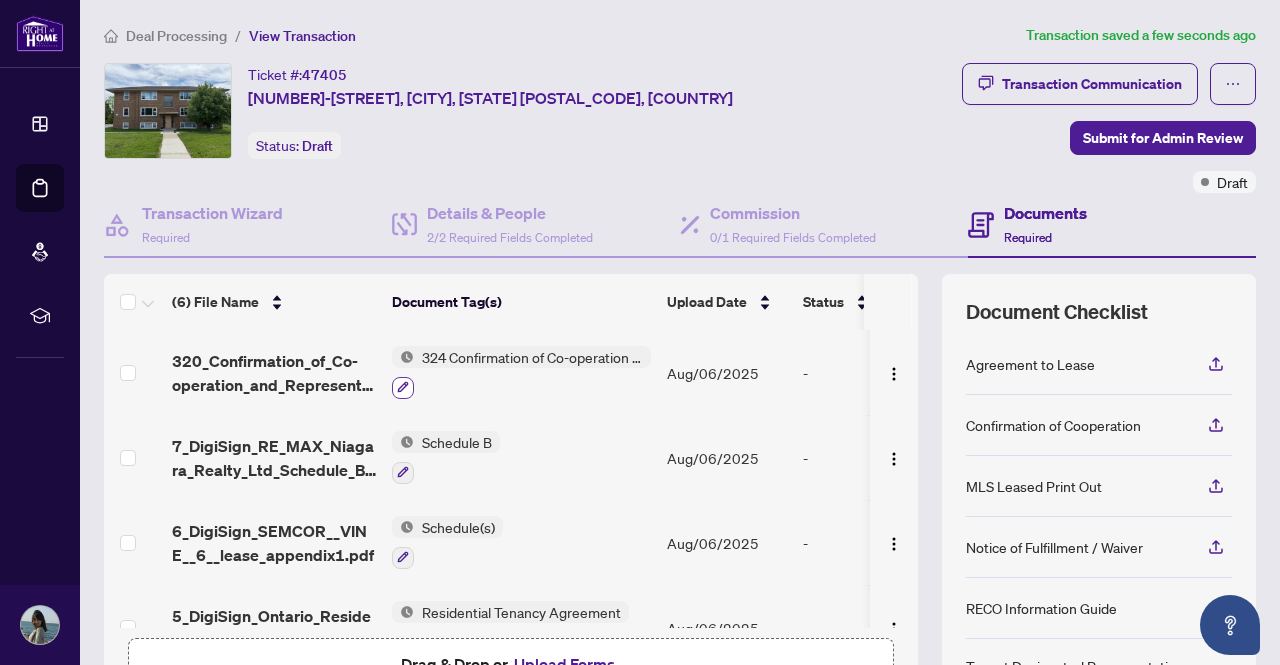 click 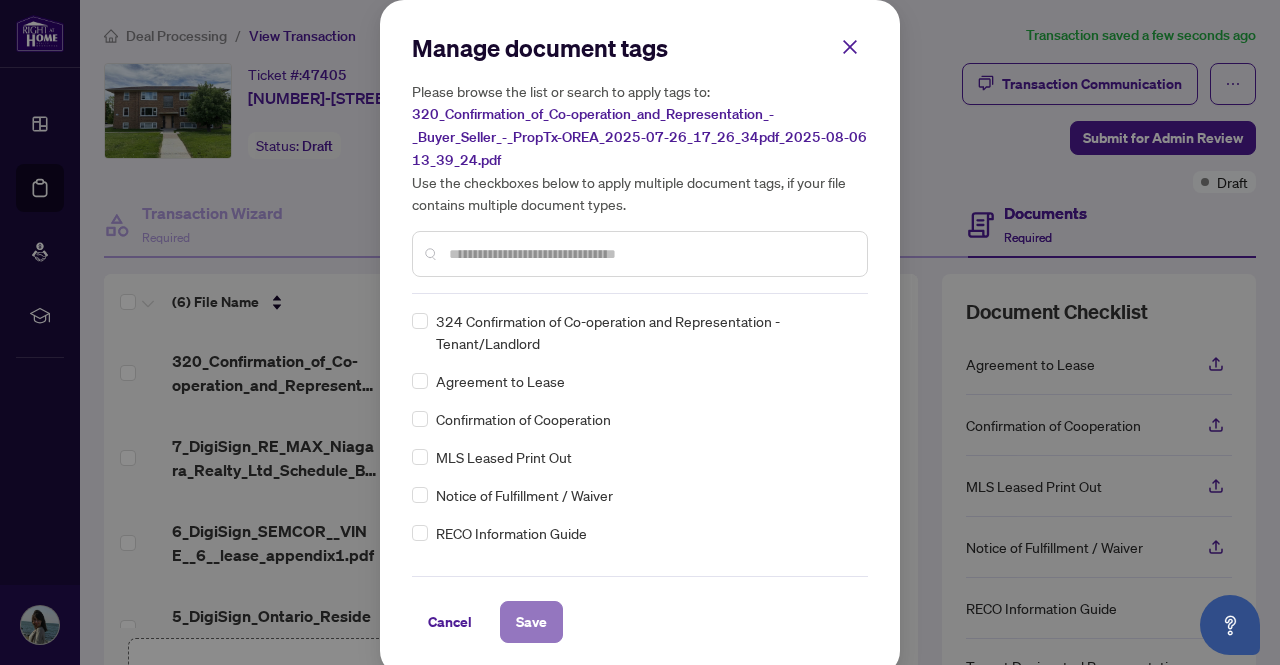 click on "Save" at bounding box center (531, 622) 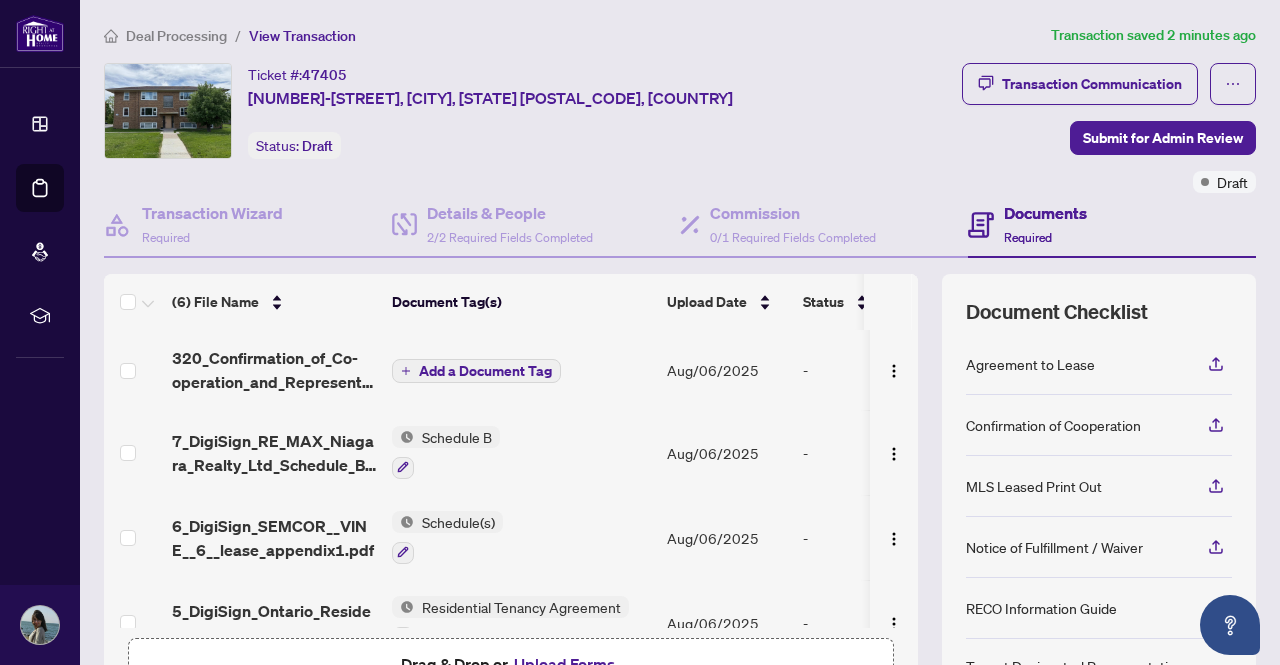 scroll, scrollTop: 0, scrollLeft: 116, axis: horizontal 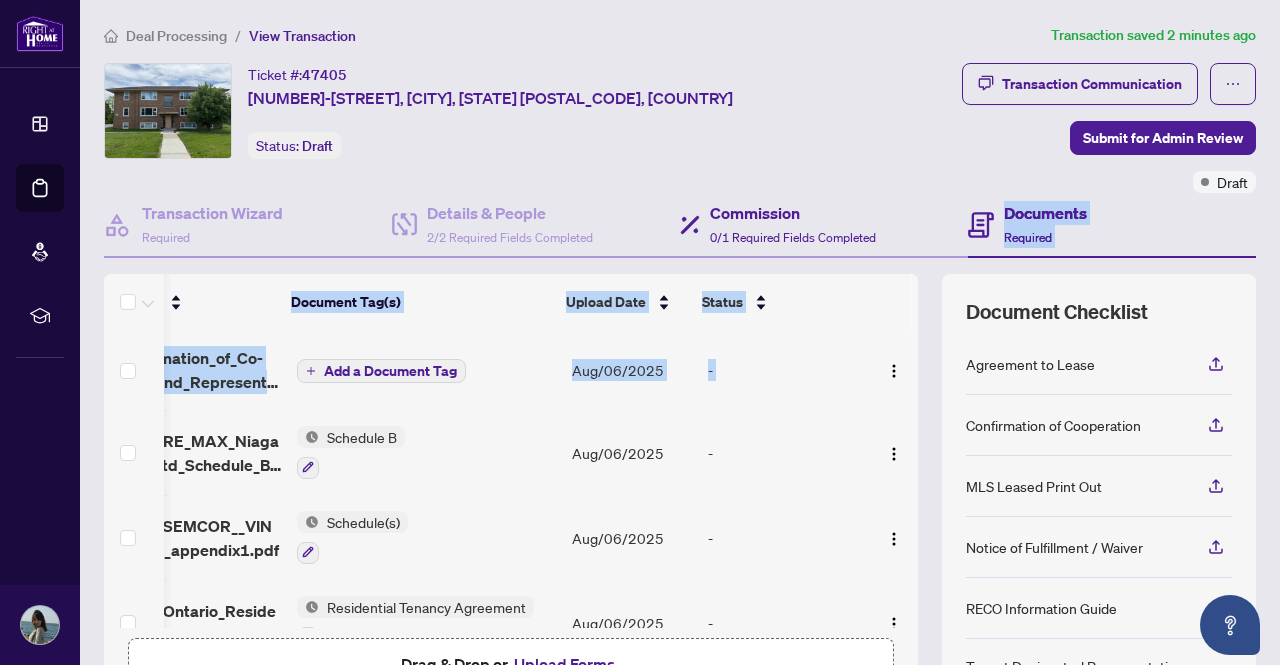 drag, startPoint x: 896, startPoint y: 401, endPoint x: 908, endPoint y: 249, distance: 152.47295 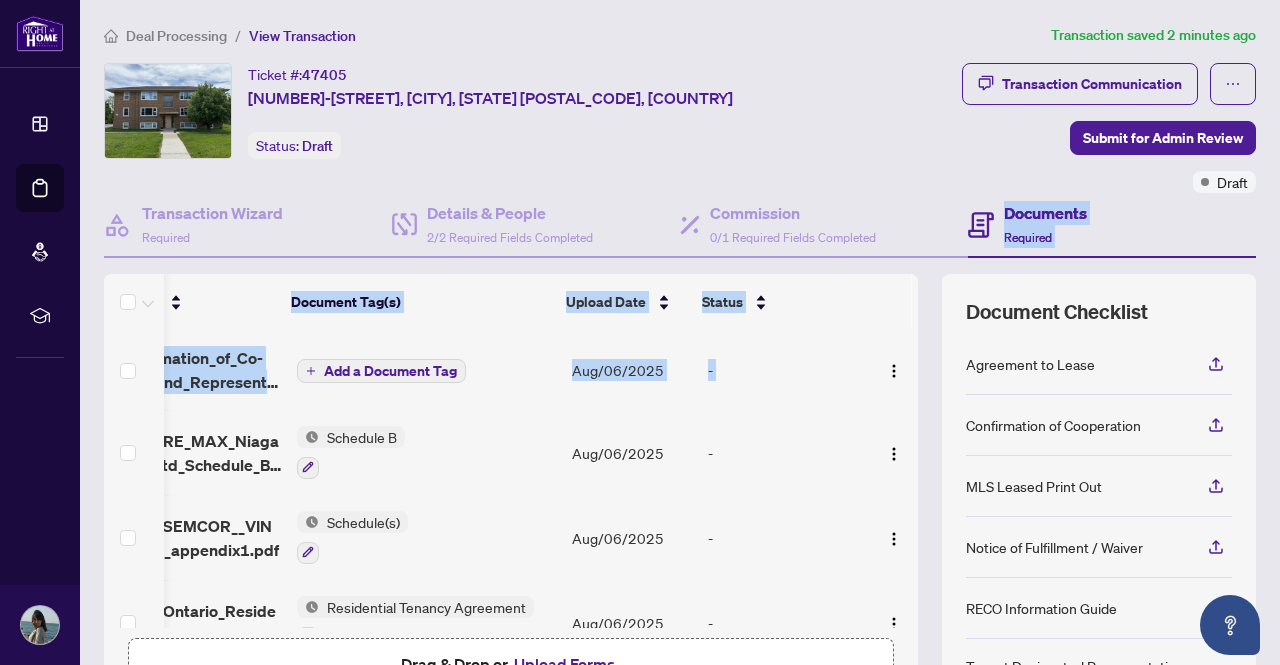 scroll, scrollTop: 0, scrollLeft: 0, axis: both 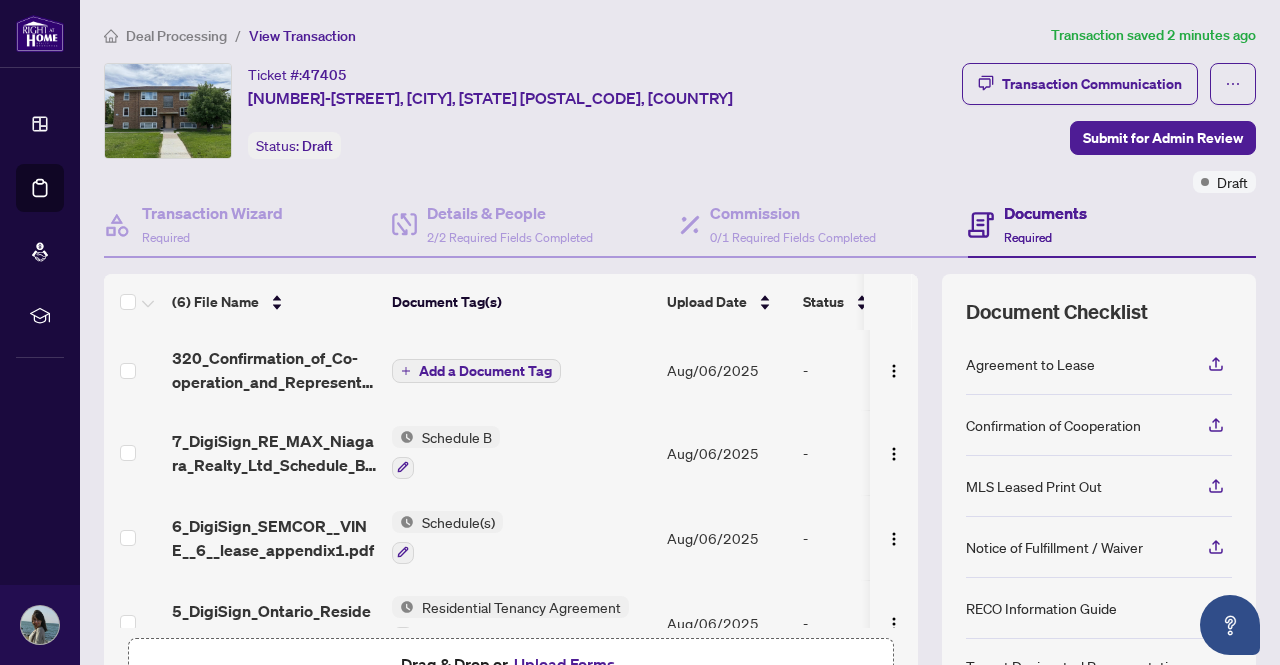 click on "Transaction Communication Submit for Admin Review Draft" at bounding box center [1054, 128] 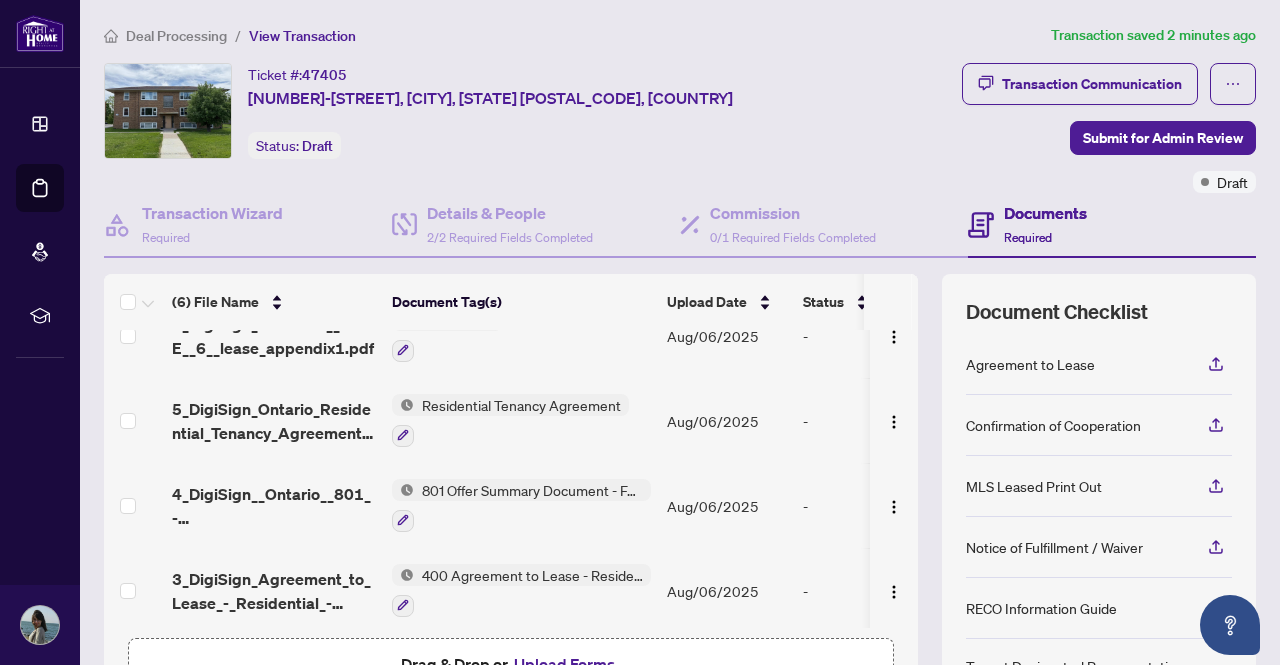 scroll, scrollTop: 210, scrollLeft: 0, axis: vertical 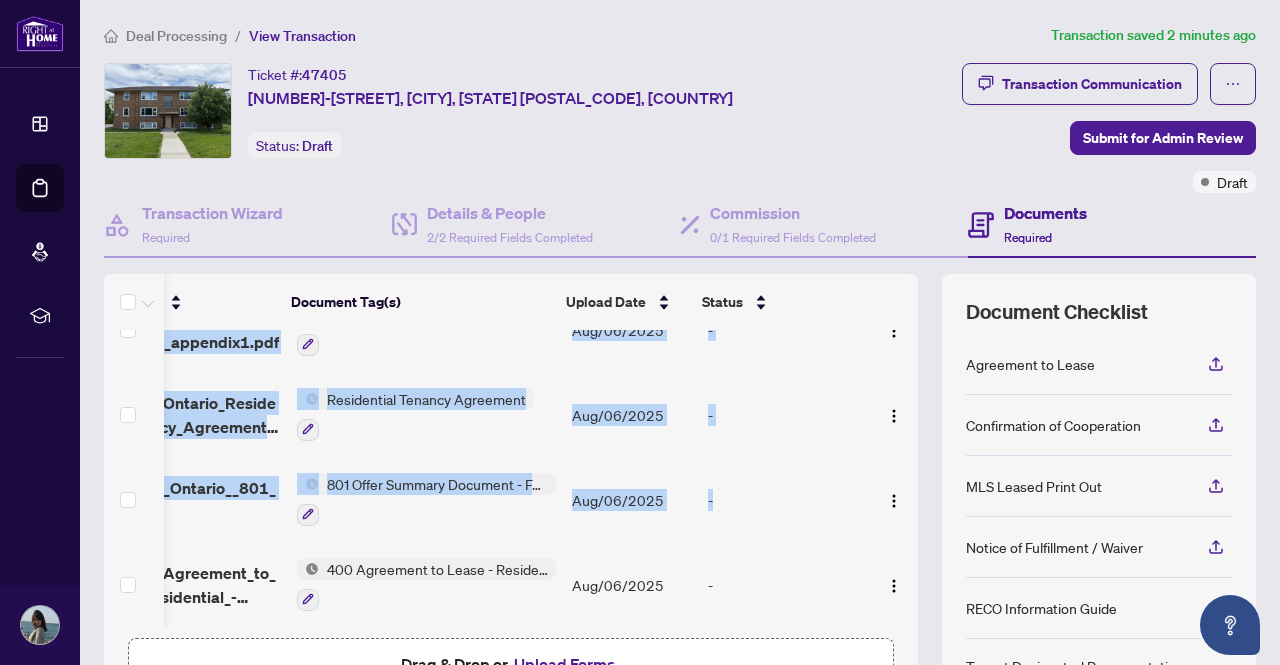 drag, startPoint x: 912, startPoint y: 517, endPoint x: 899, endPoint y: 393, distance: 124.67959 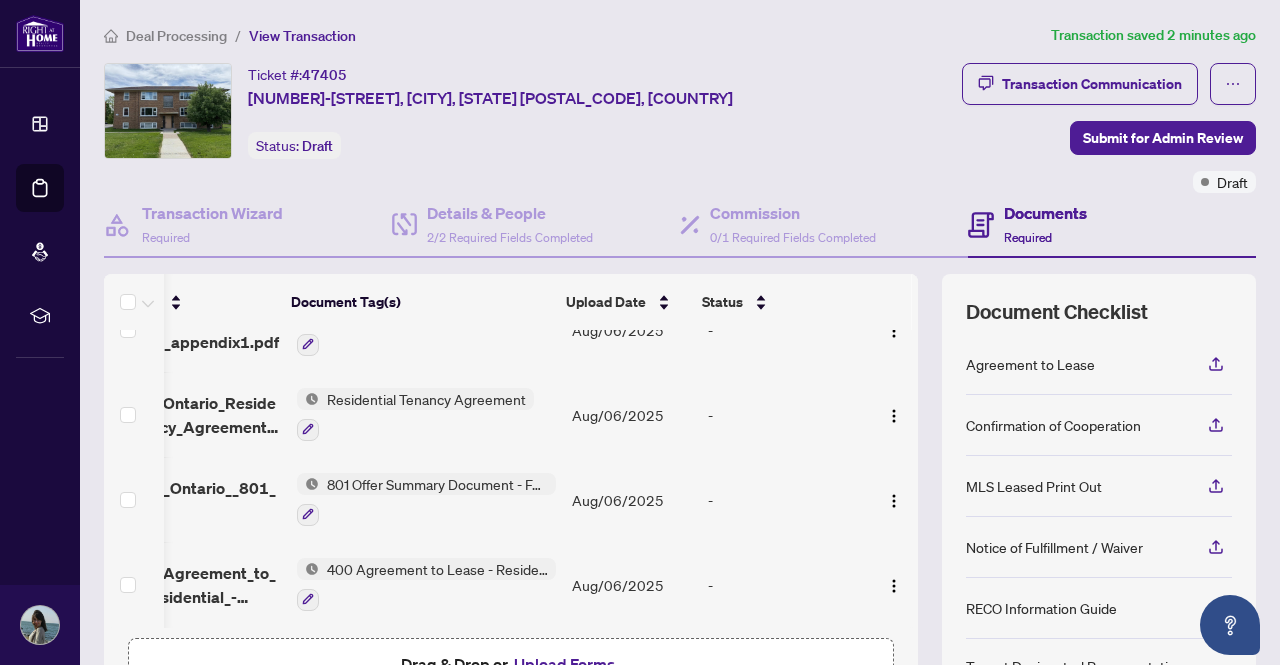 click on "Upload Forms" at bounding box center (564, 664) 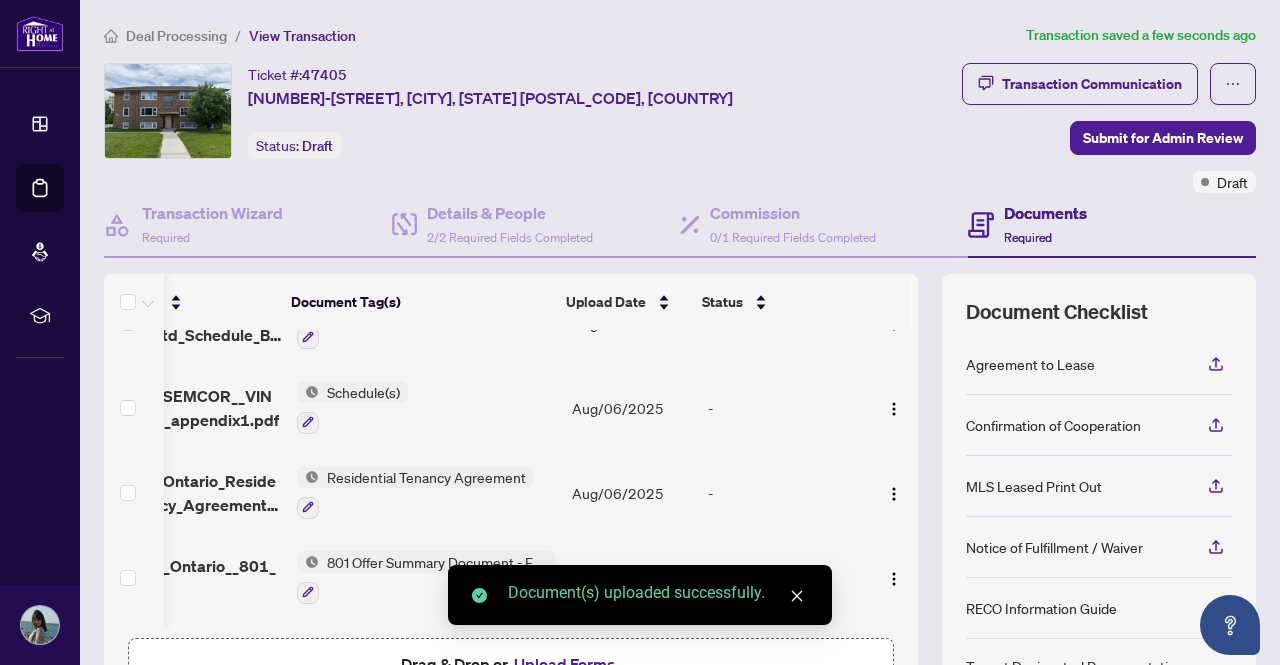 scroll, scrollTop: 290, scrollLeft: 116, axis: both 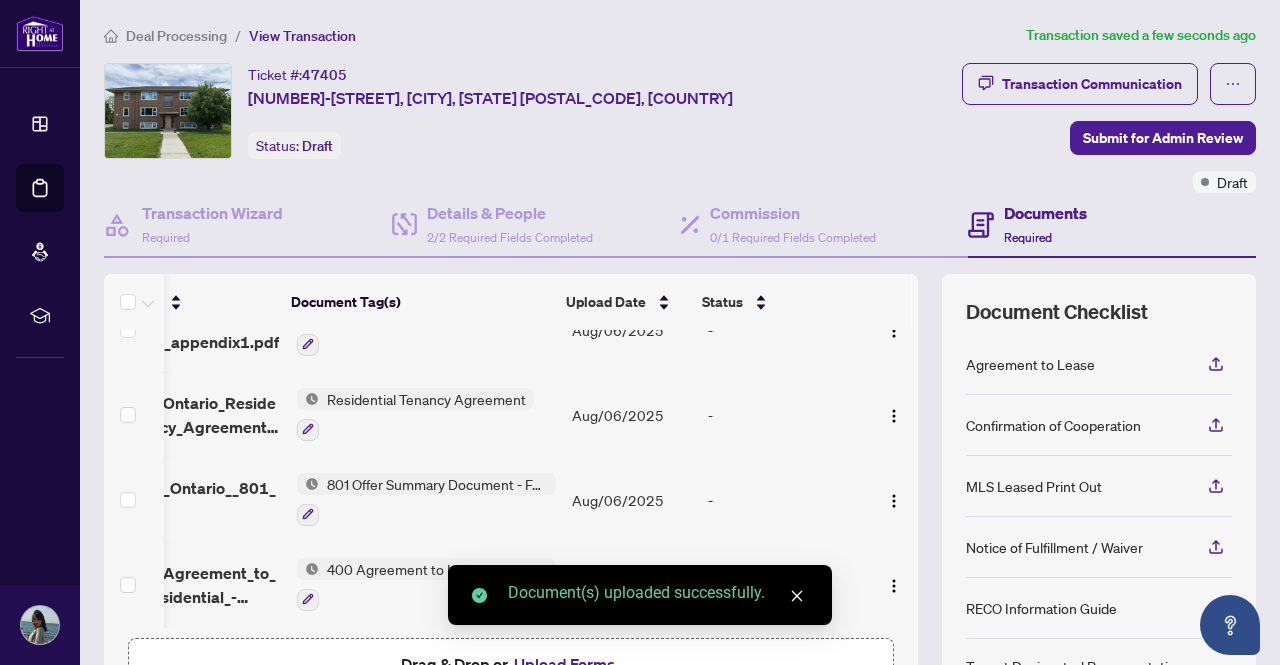 drag, startPoint x: 903, startPoint y: 547, endPoint x: 900, endPoint y: 347, distance: 200.02249 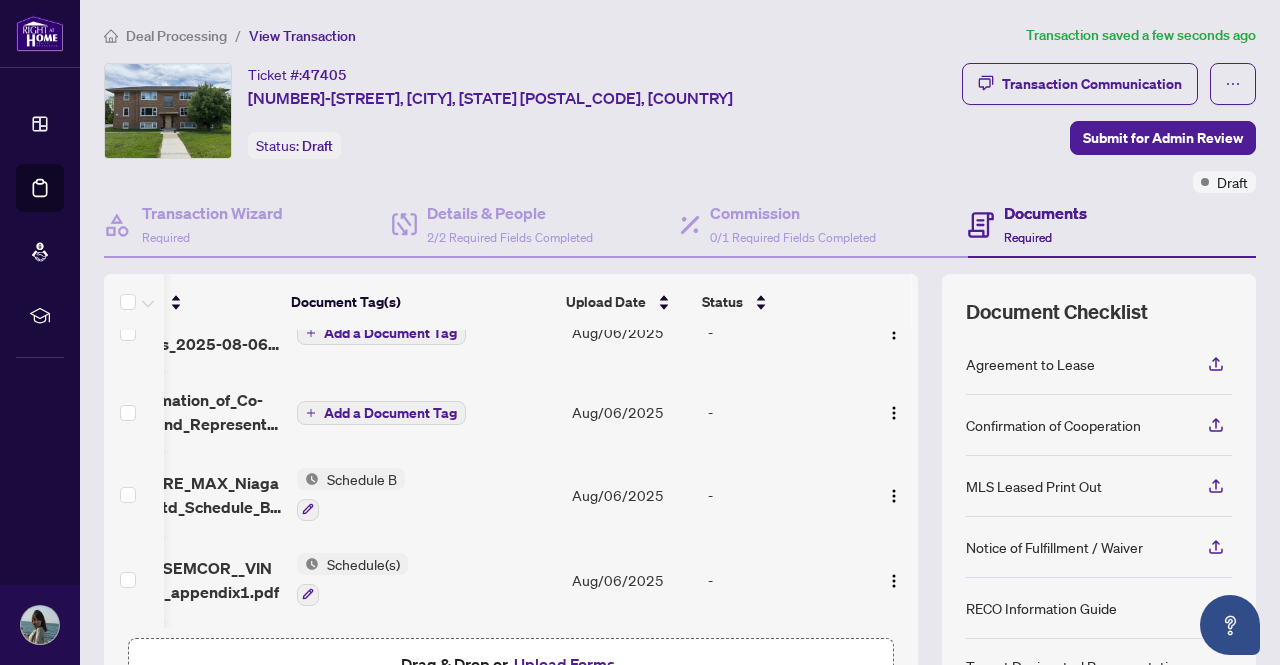 scroll, scrollTop: 34, scrollLeft: 116, axis: both 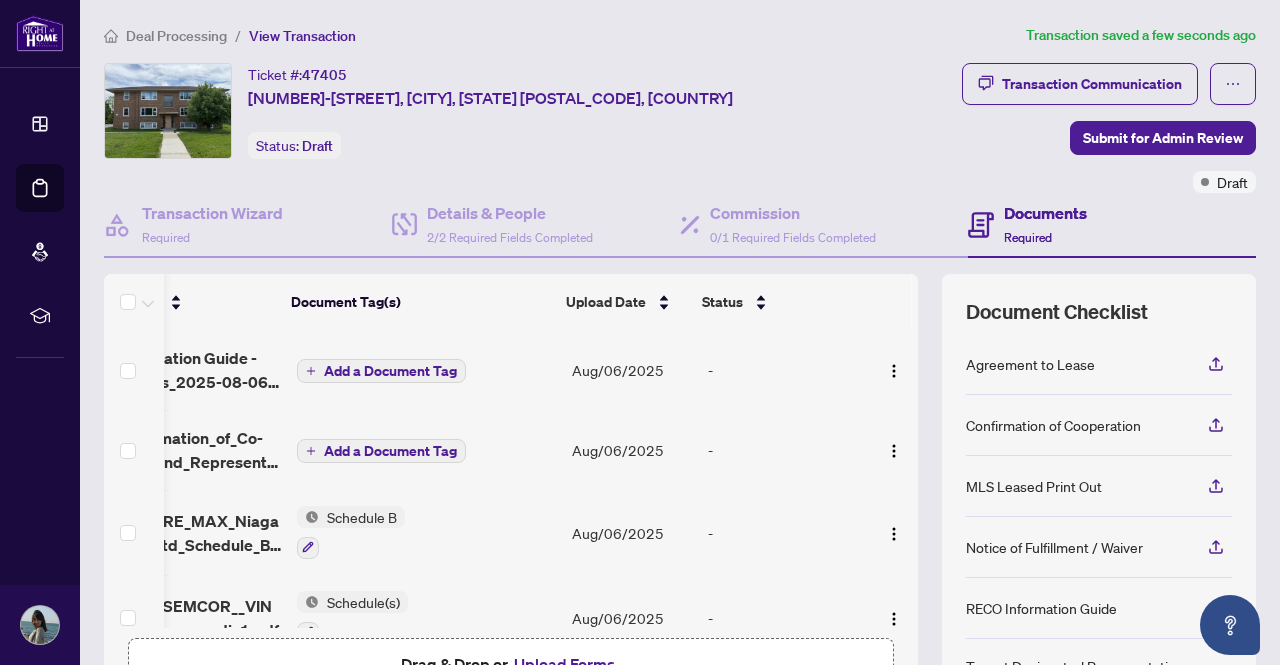 click on "Add a Document Tag" at bounding box center (390, 371) 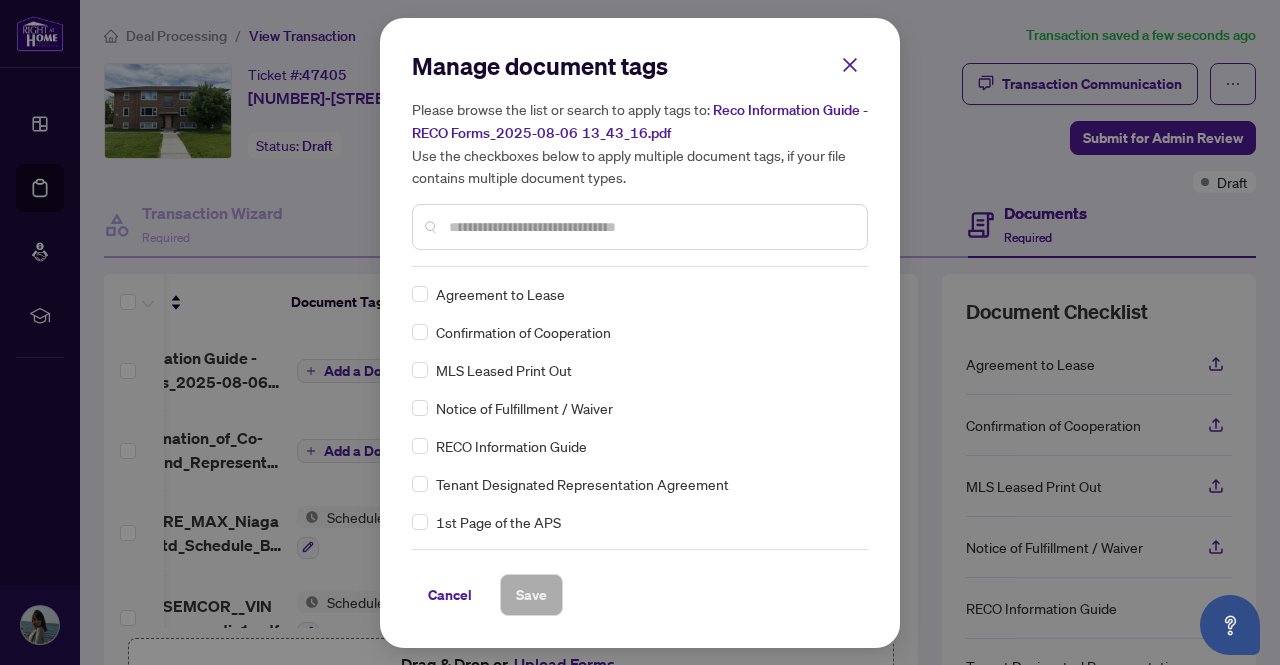click at bounding box center (640, 227) 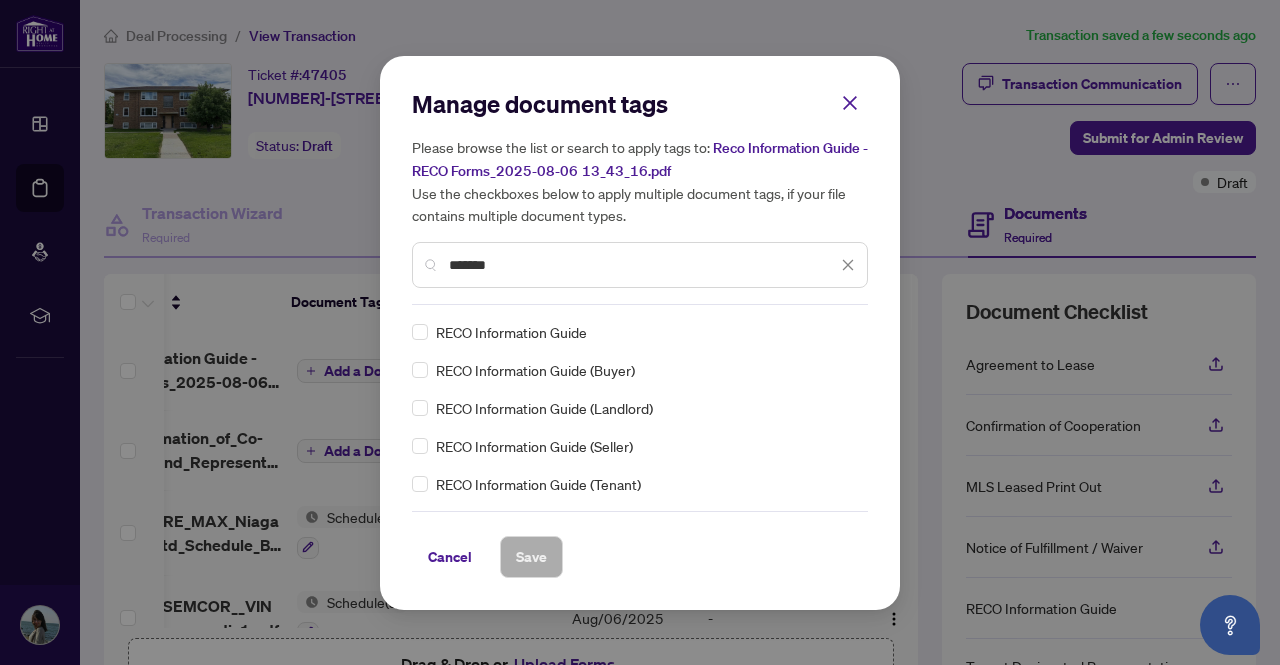 type on "*******" 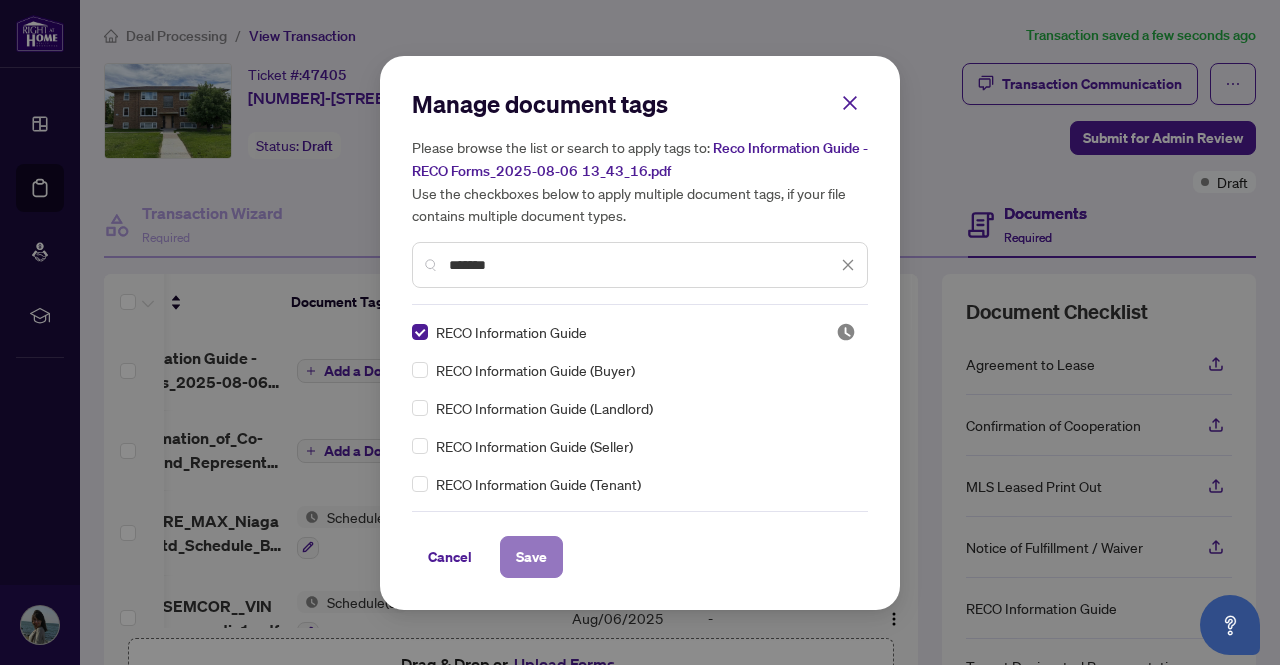 click on "Save" at bounding box center (531, 557) 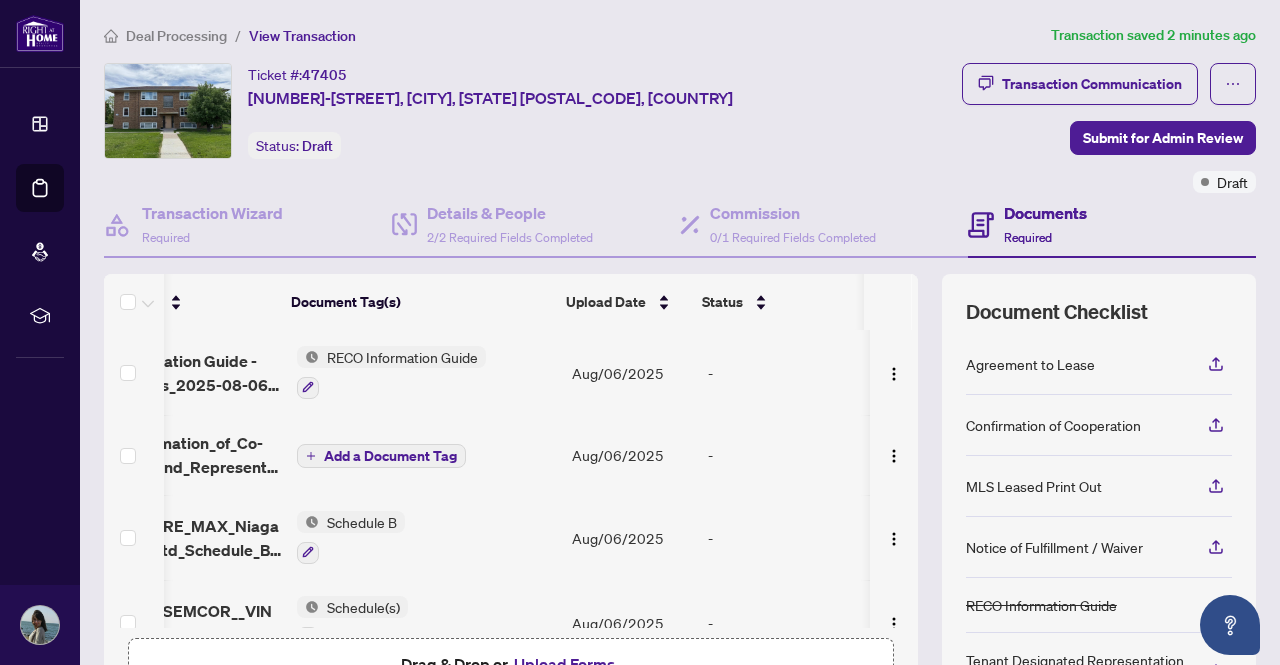 scroll, scrollTop: 0, scrollLeft: 40, axis: horizontal 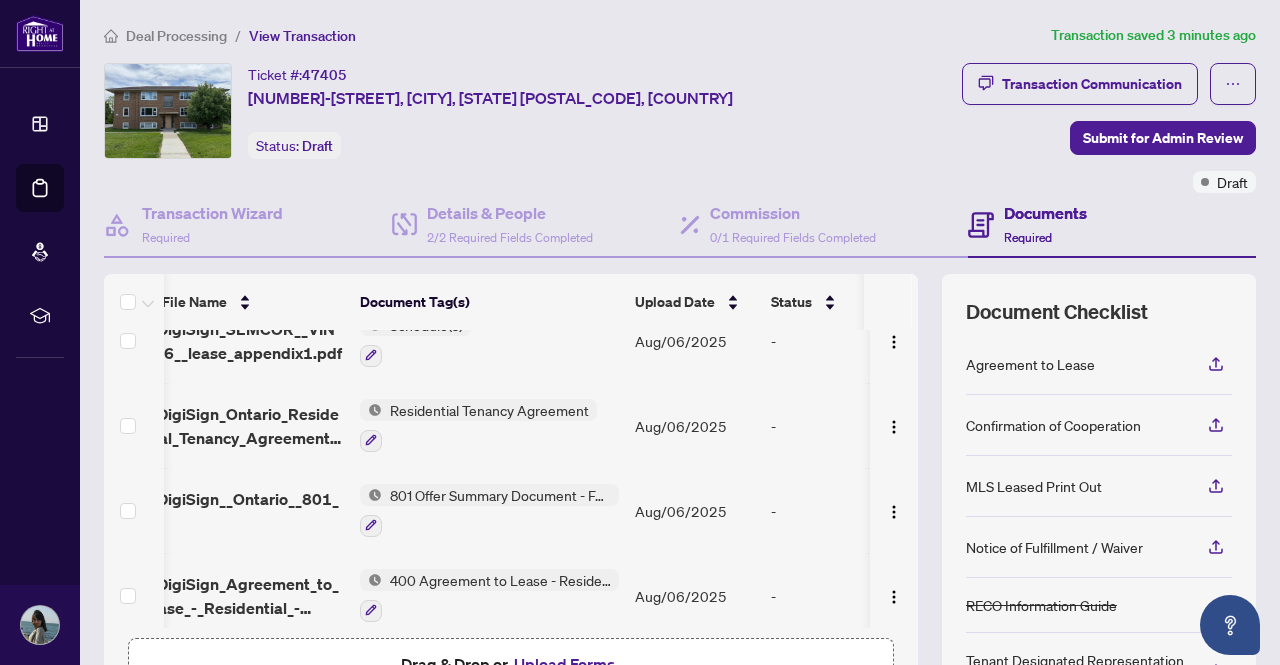 click on "Upload Forms" at bounding box center (564, 664) 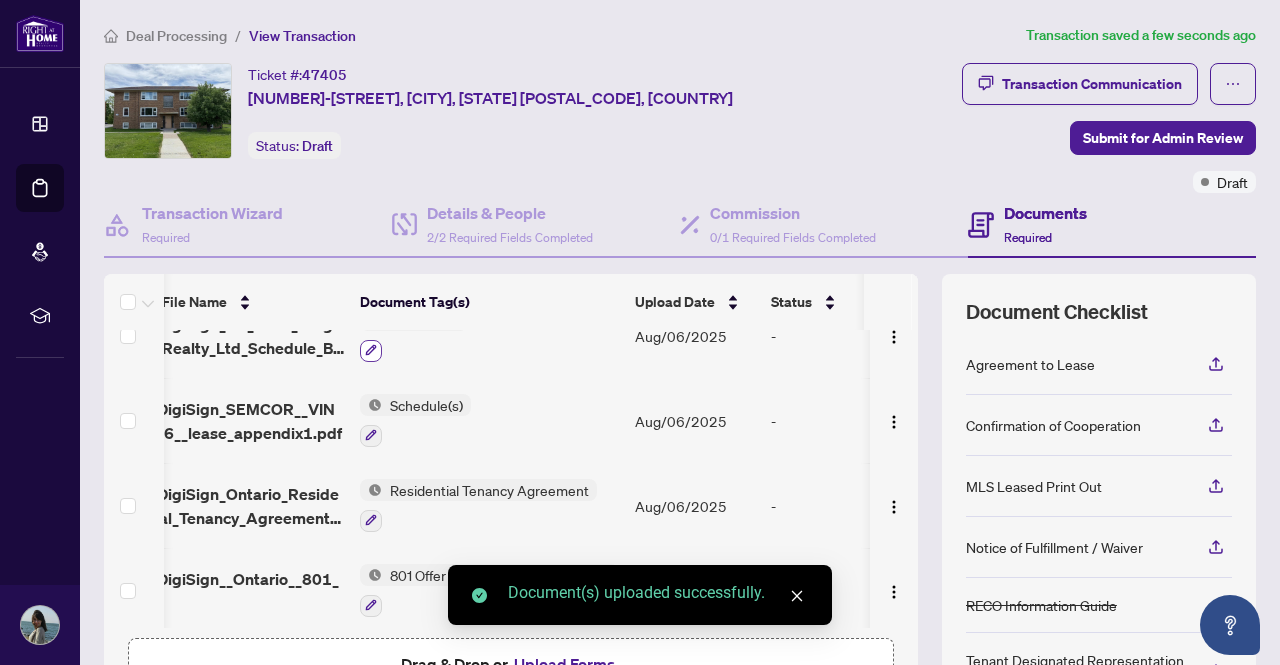 click 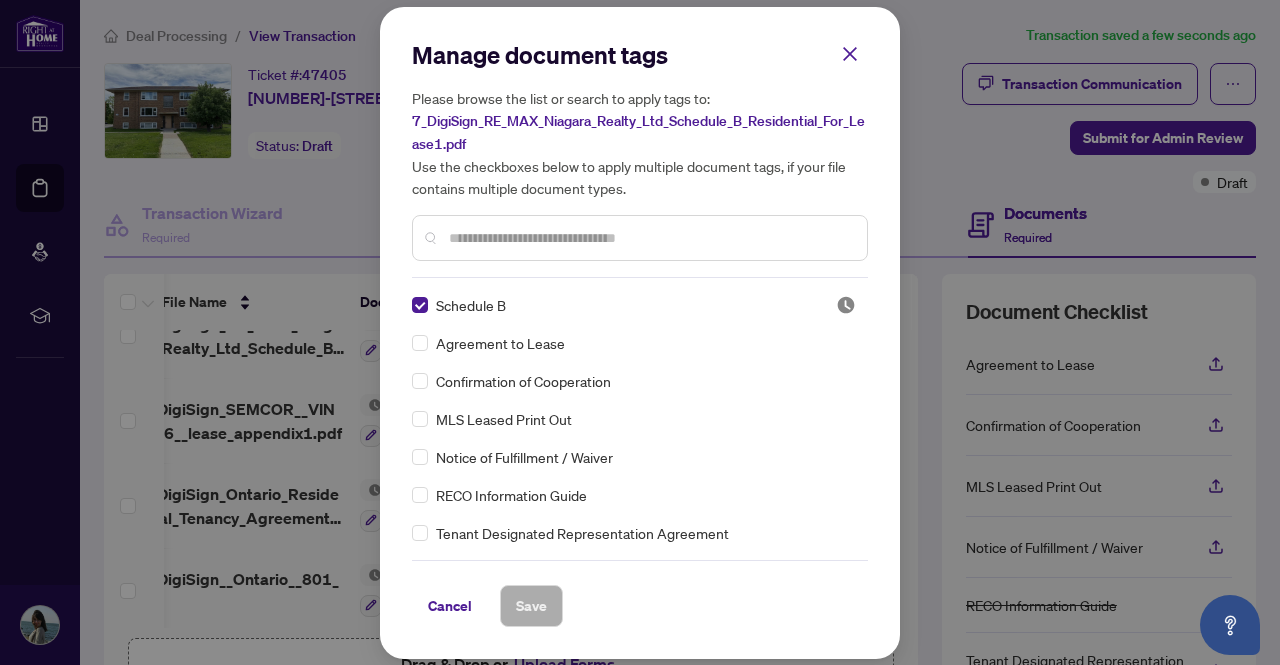 click at bounding box center (650, 238) 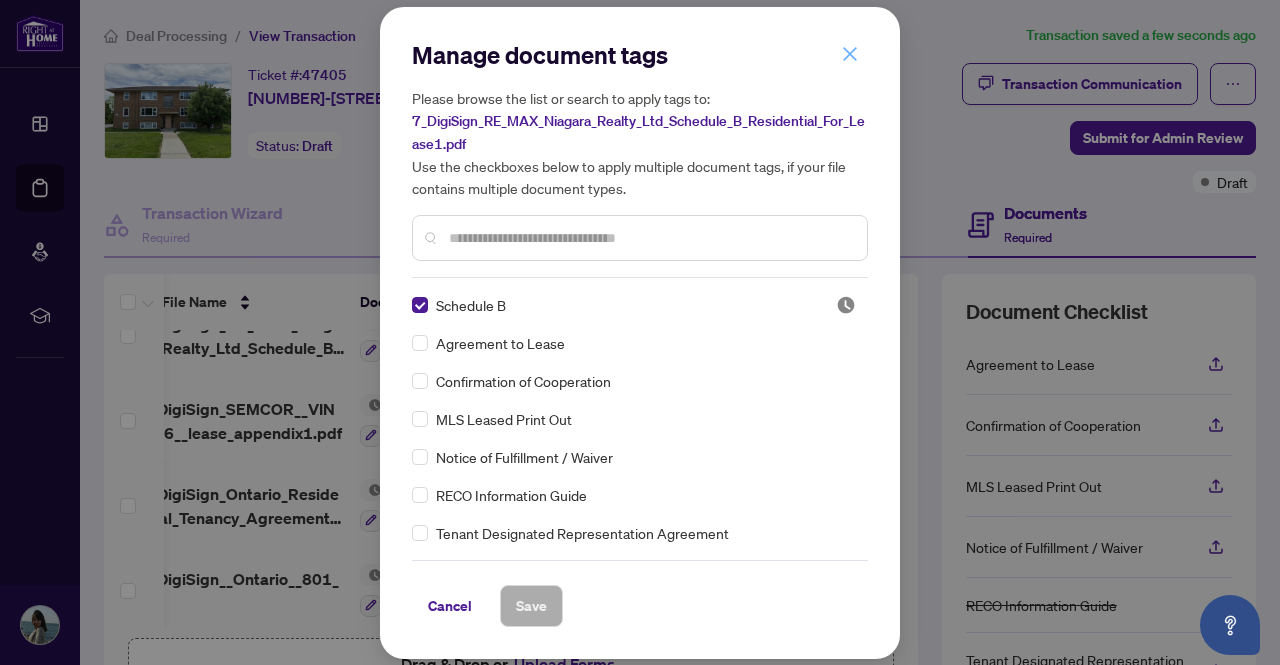click 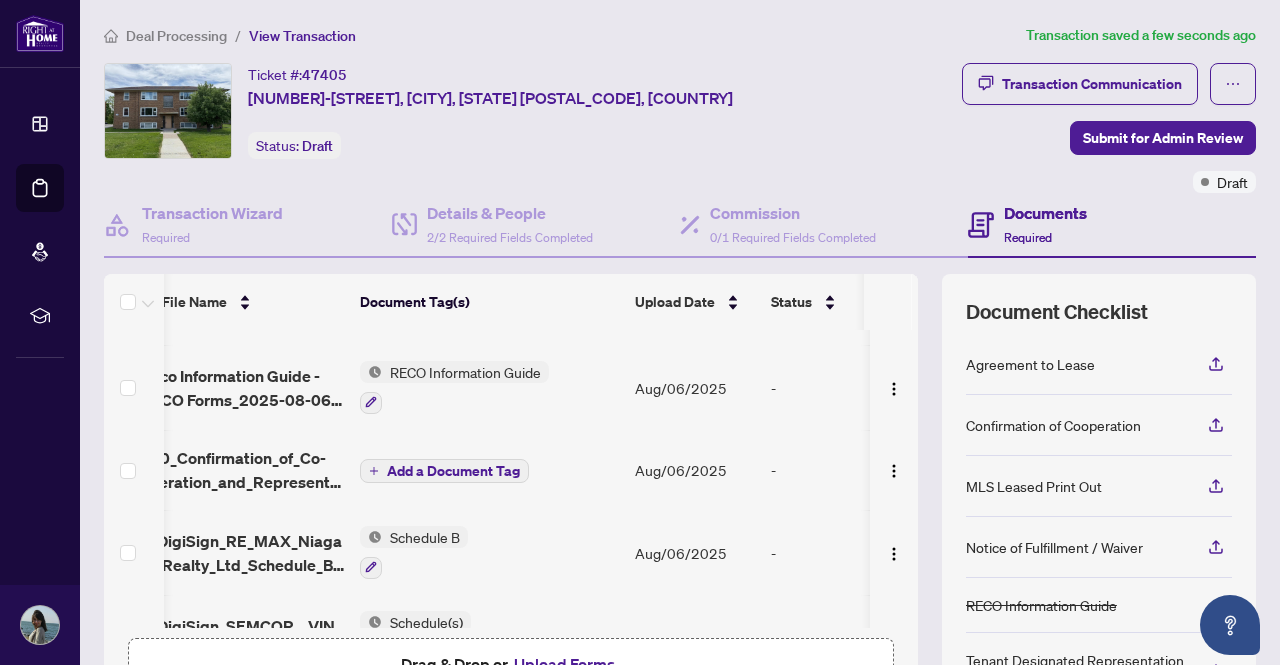 scroll, scrollTop: 0, scrollLeft: 32, axis: horizontal 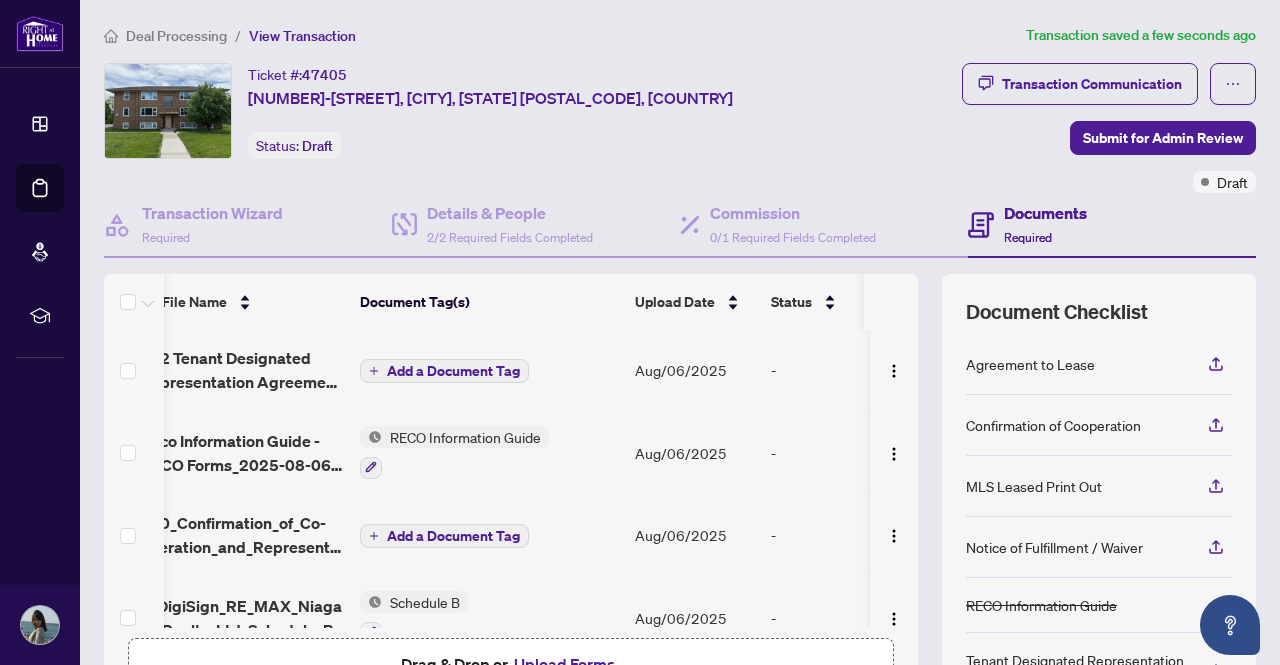 click on "Add a Document Tag" at bounding box center (453, 371) 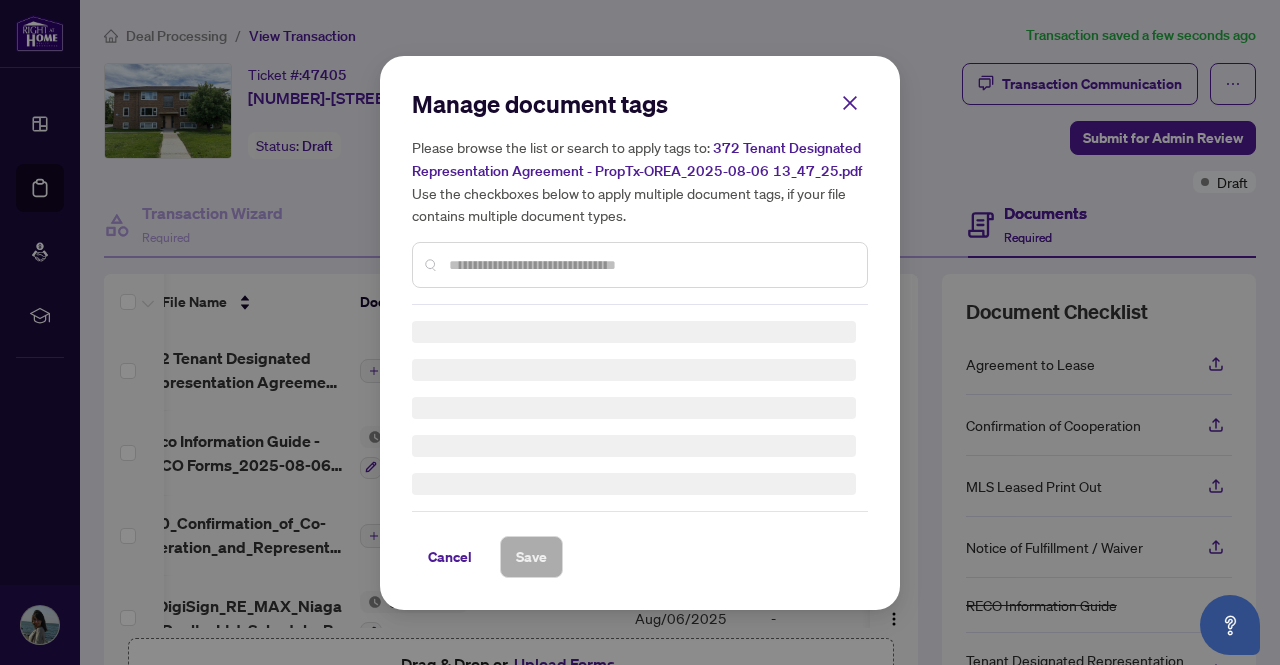 click at bounding box center (650, 265) 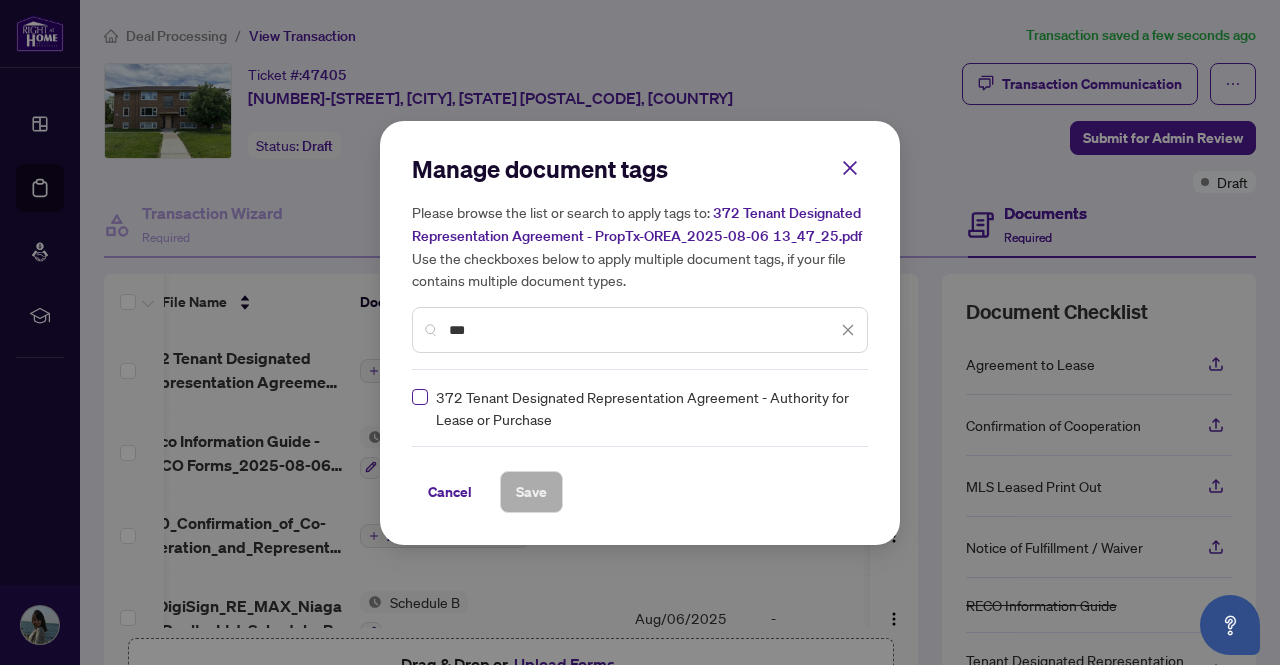 type on "***" 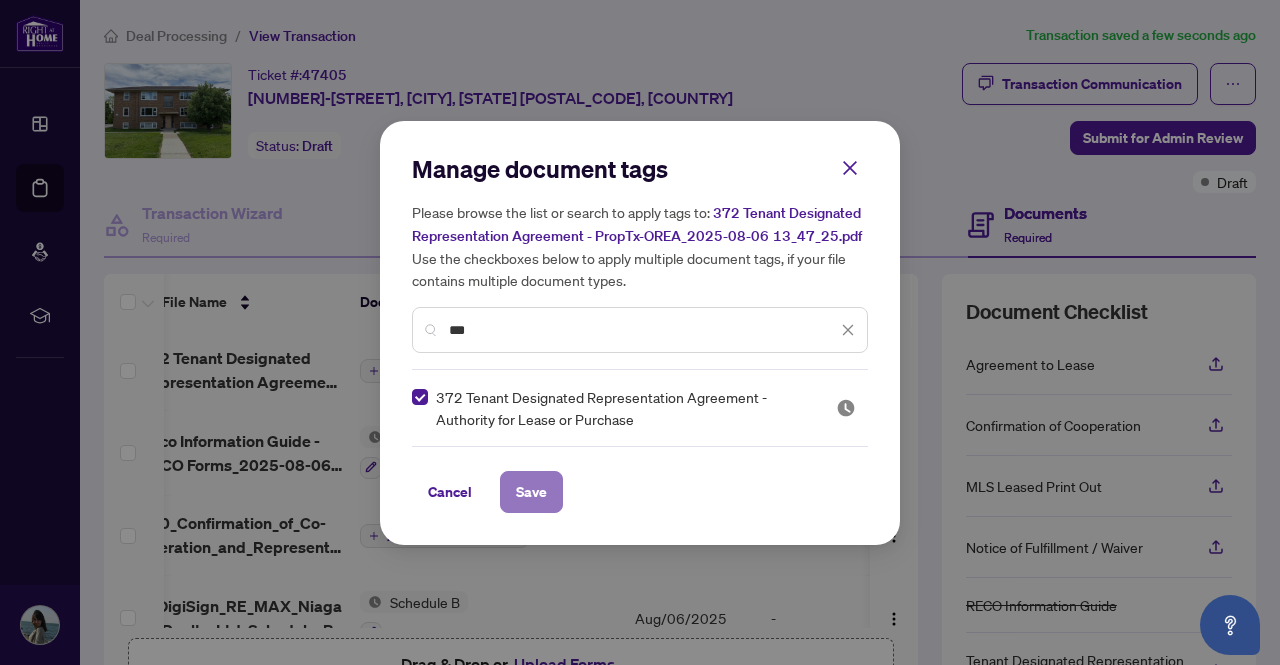 click on "Save" at bounding box center (531, 492) 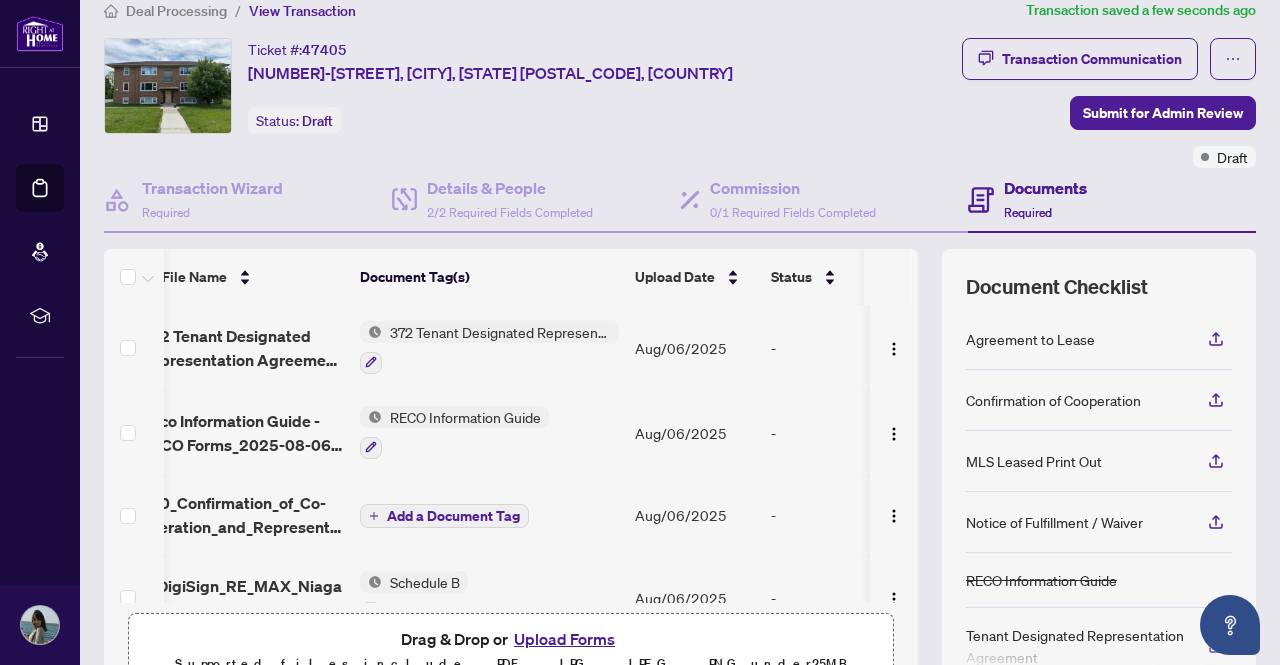scroll, scrollTop: 0, scrollLeft: 0, axis: both 